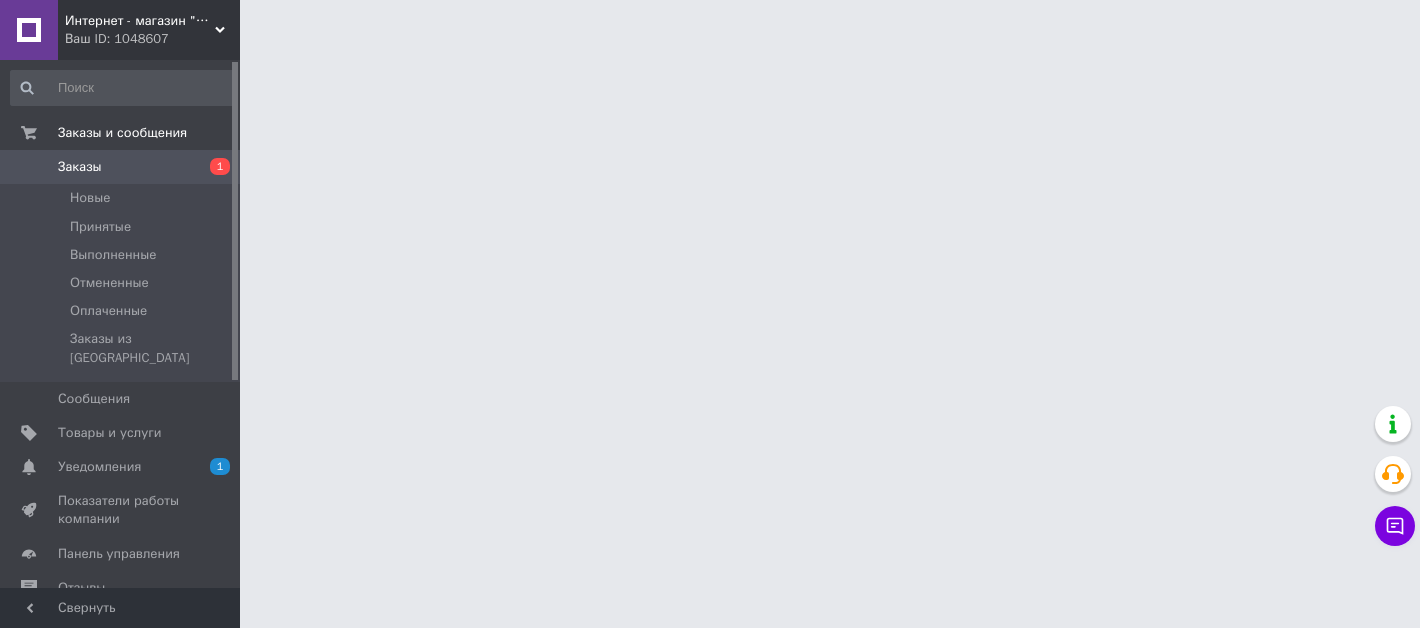 scroll, scrollTop: 0, scrollLeft: 0, axis: both 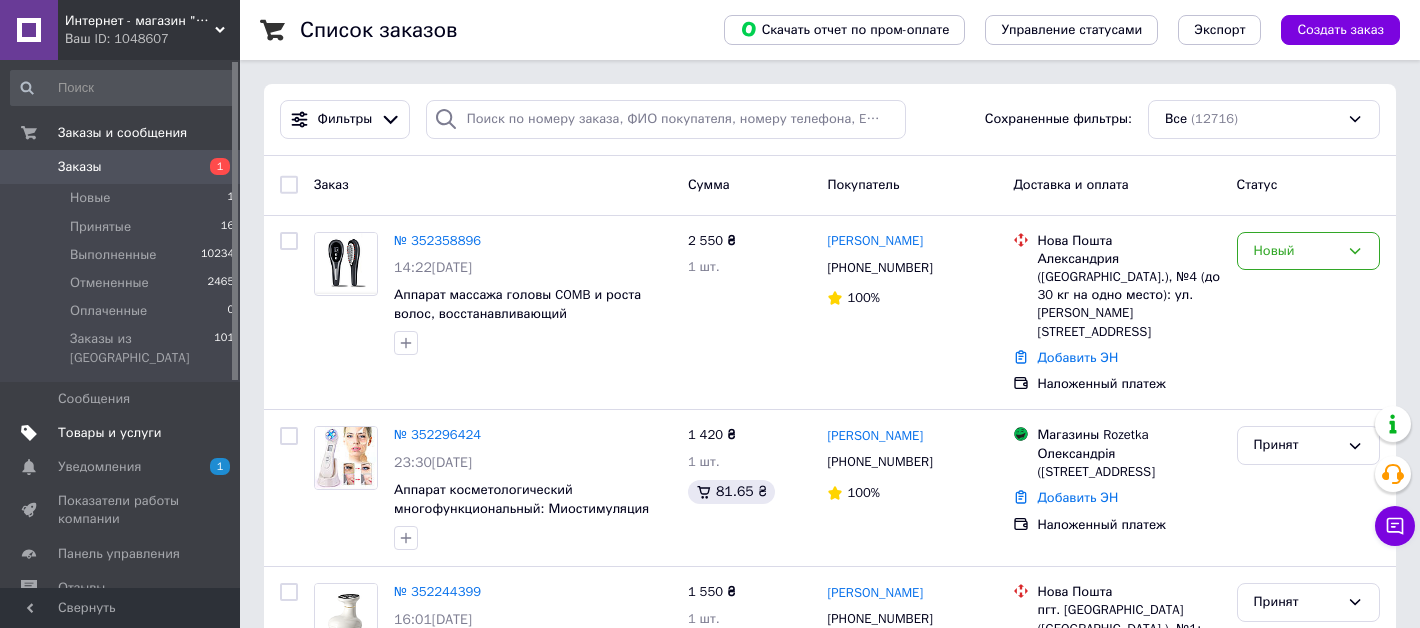 click on "Товары и услуги" at bounding box center (110, 433) 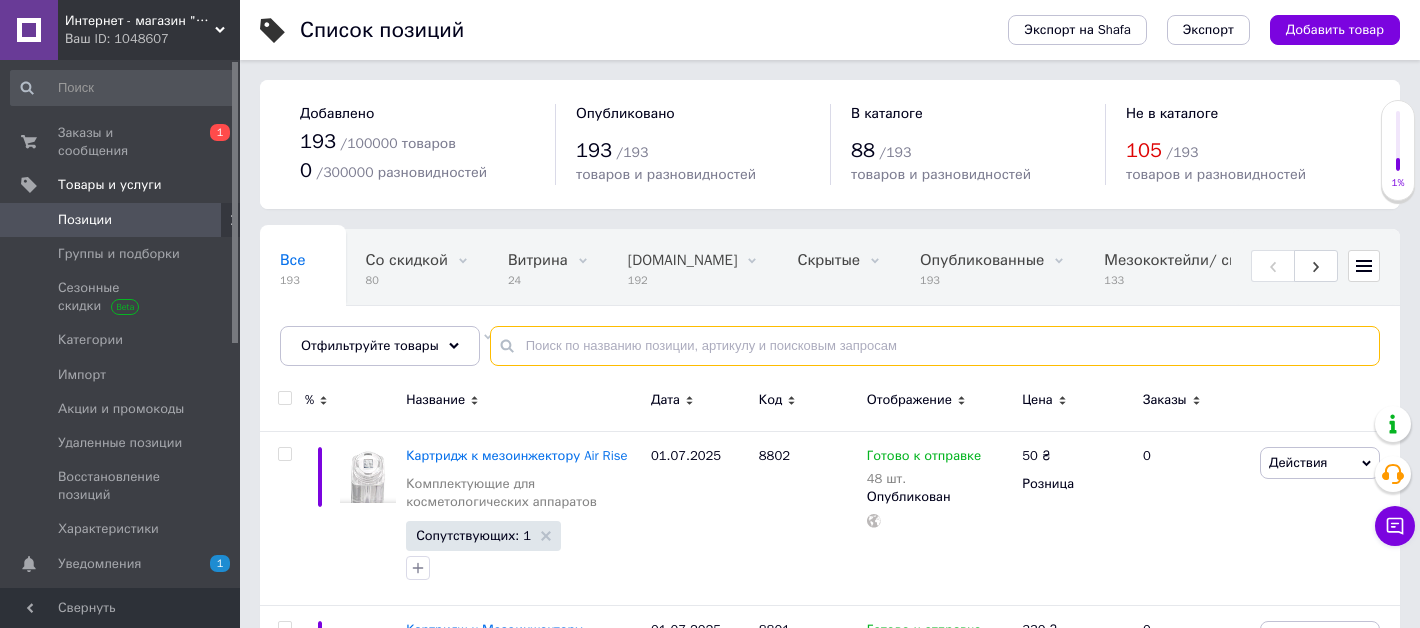 click at bounding box center (935, 346) 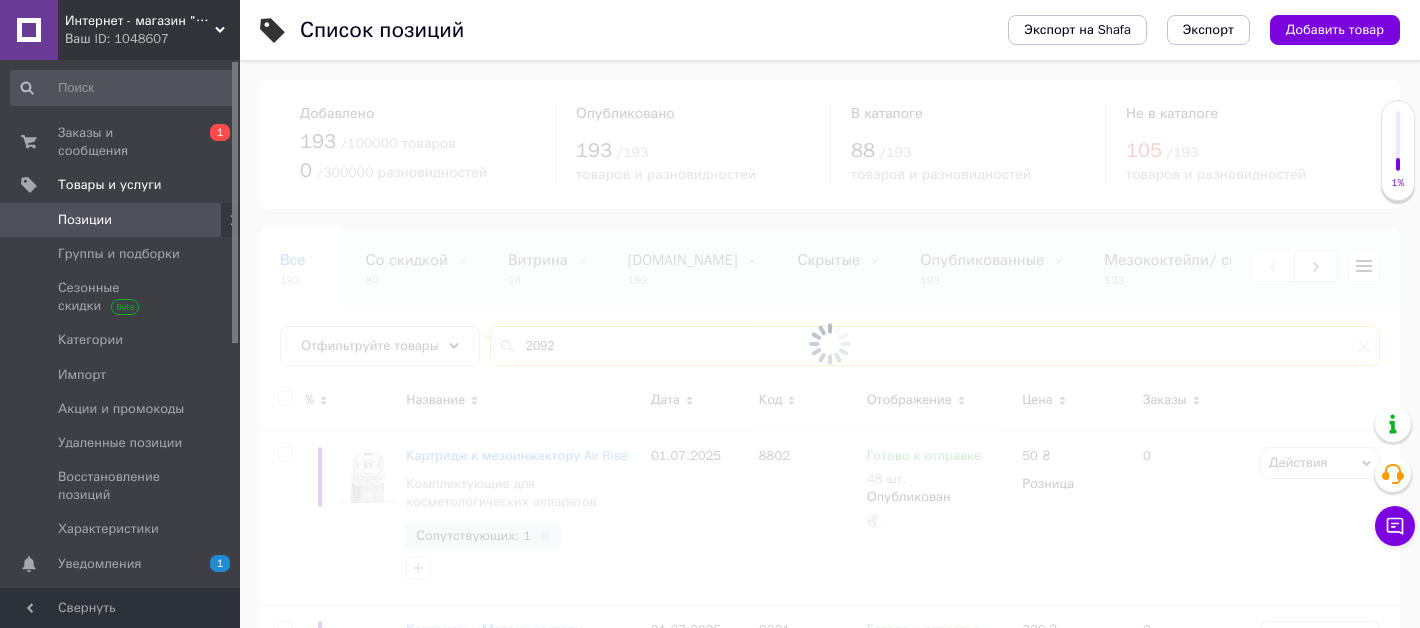 type on "2092" 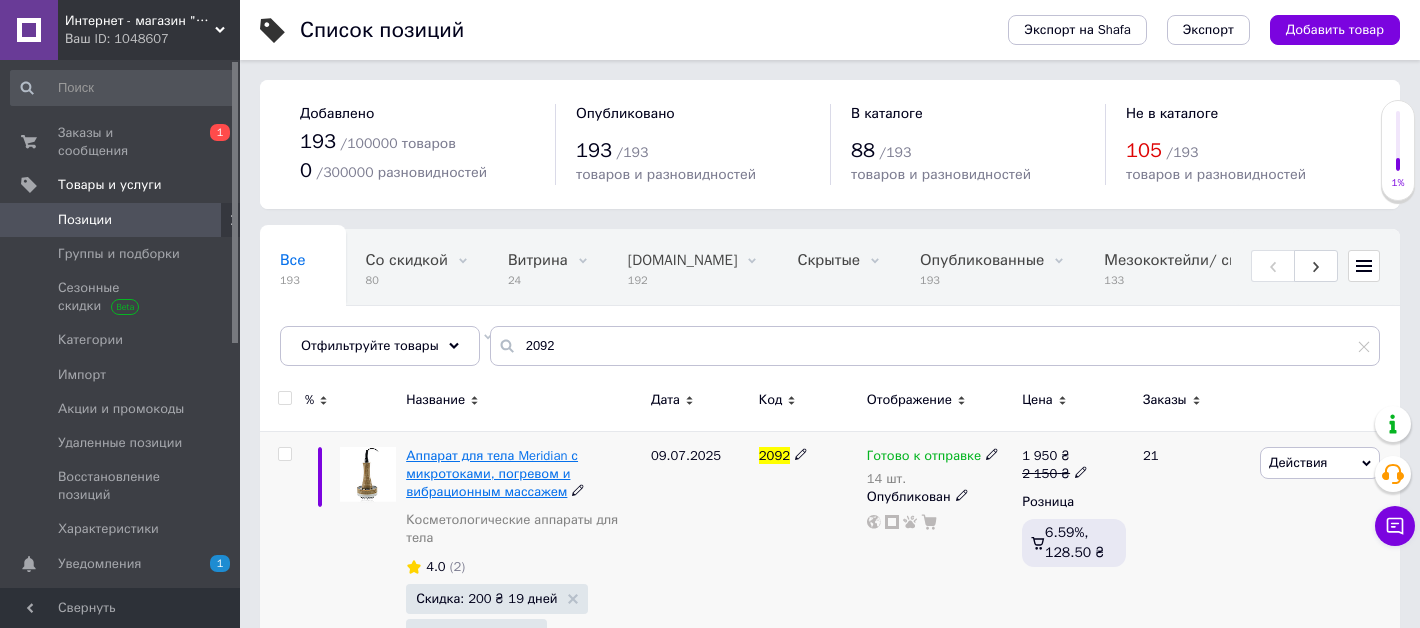 click on "Аппарат для тела Meridian с микротоками, погревом и вибрационным массажем" at bounding box center [492, 473] 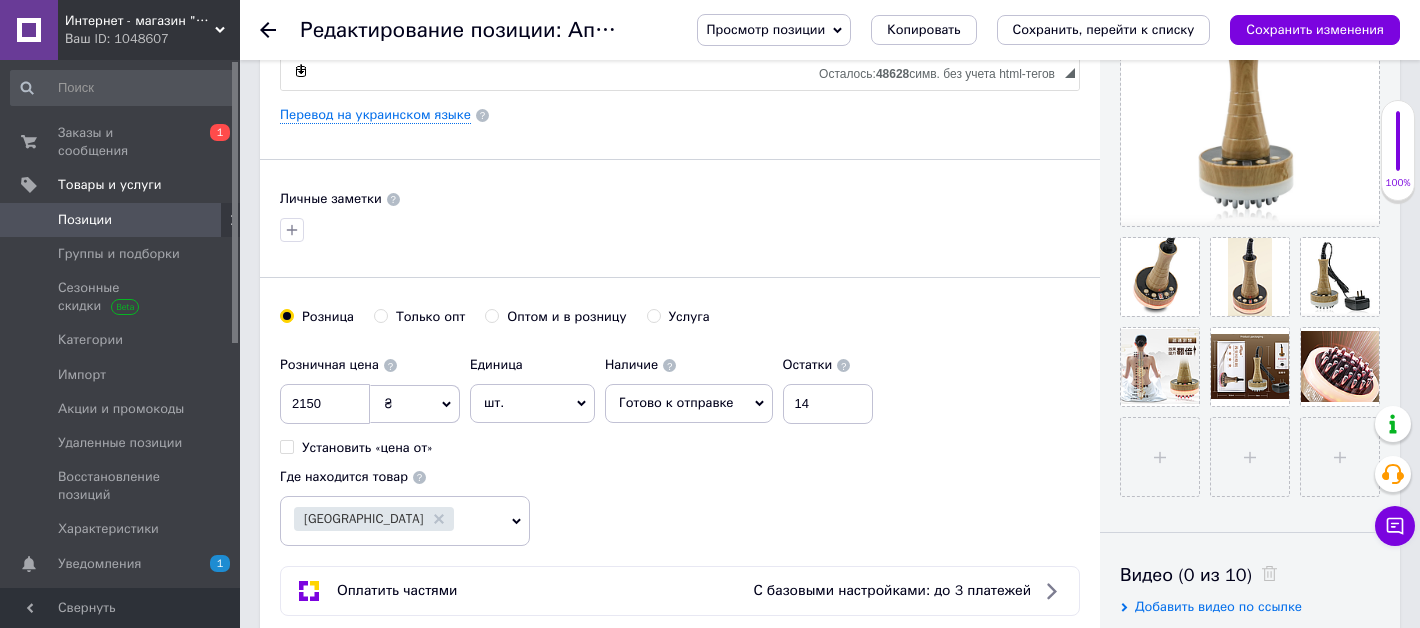 scroll, scrollTop: 507, scrollLeft: 0, axis: vertical 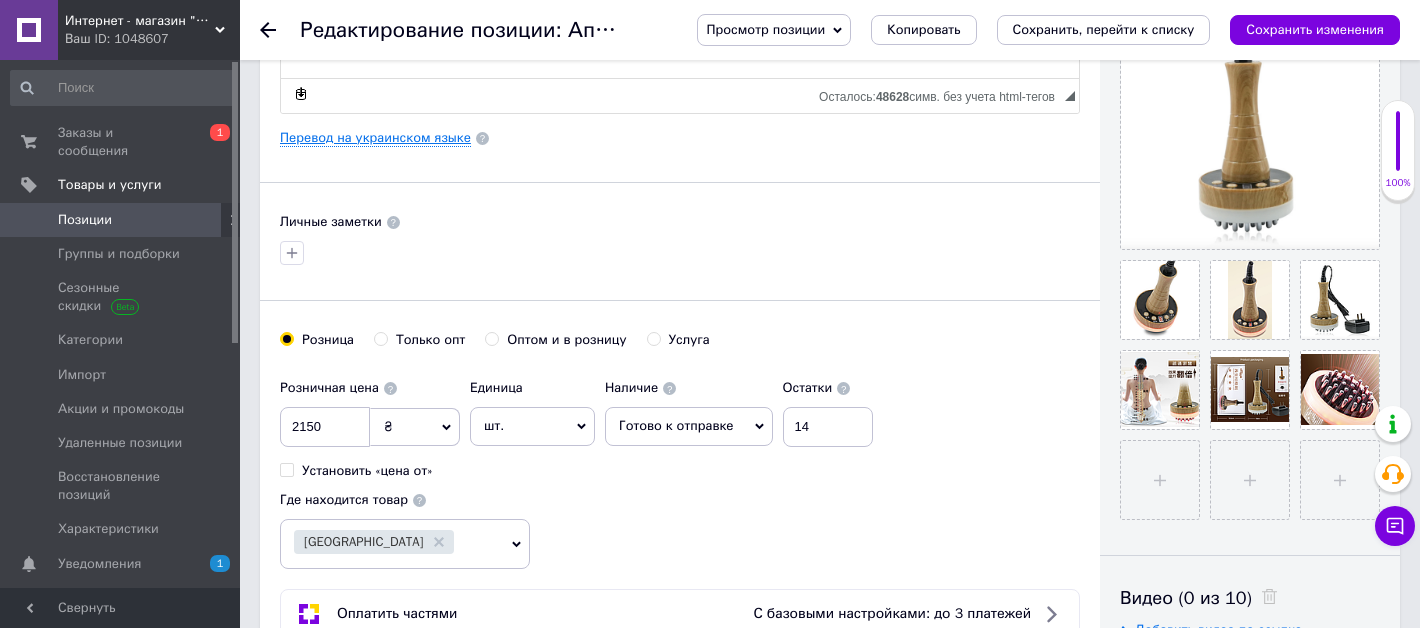 click on "Перевод на украинском языке" at bounding box center [375, 138] 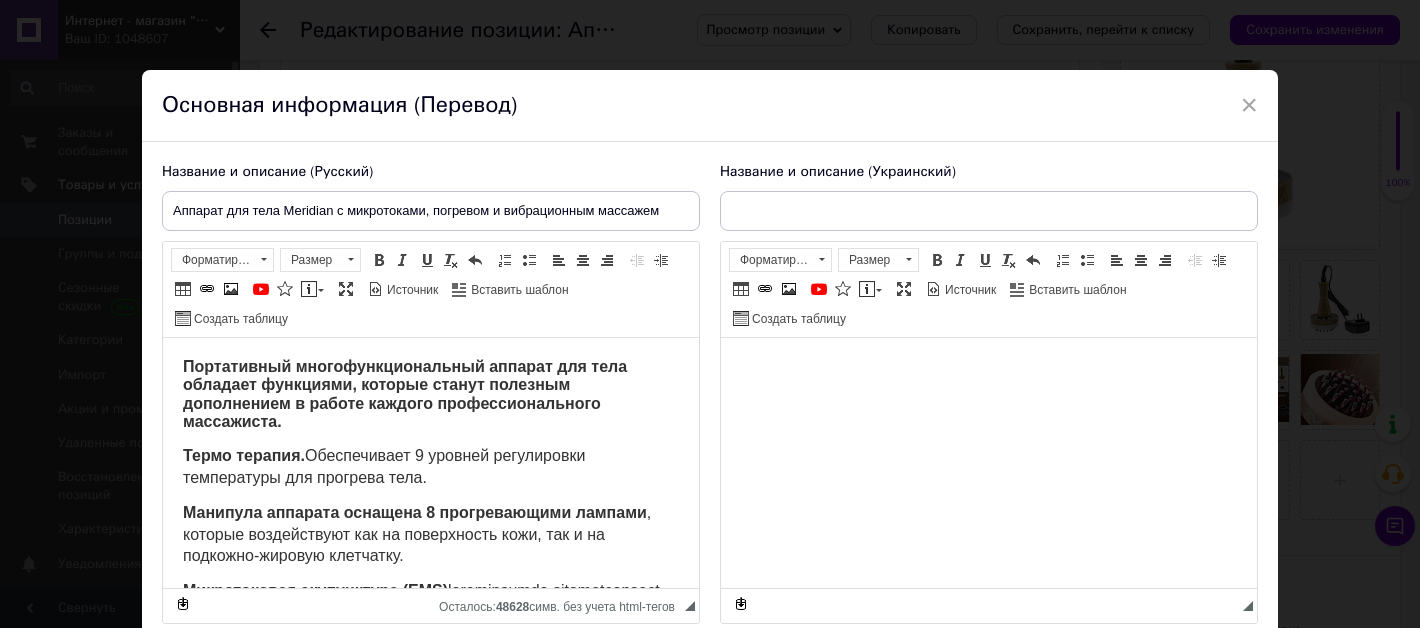 scroll, scrollTop: 0, scrollLeft: 0, axis: both 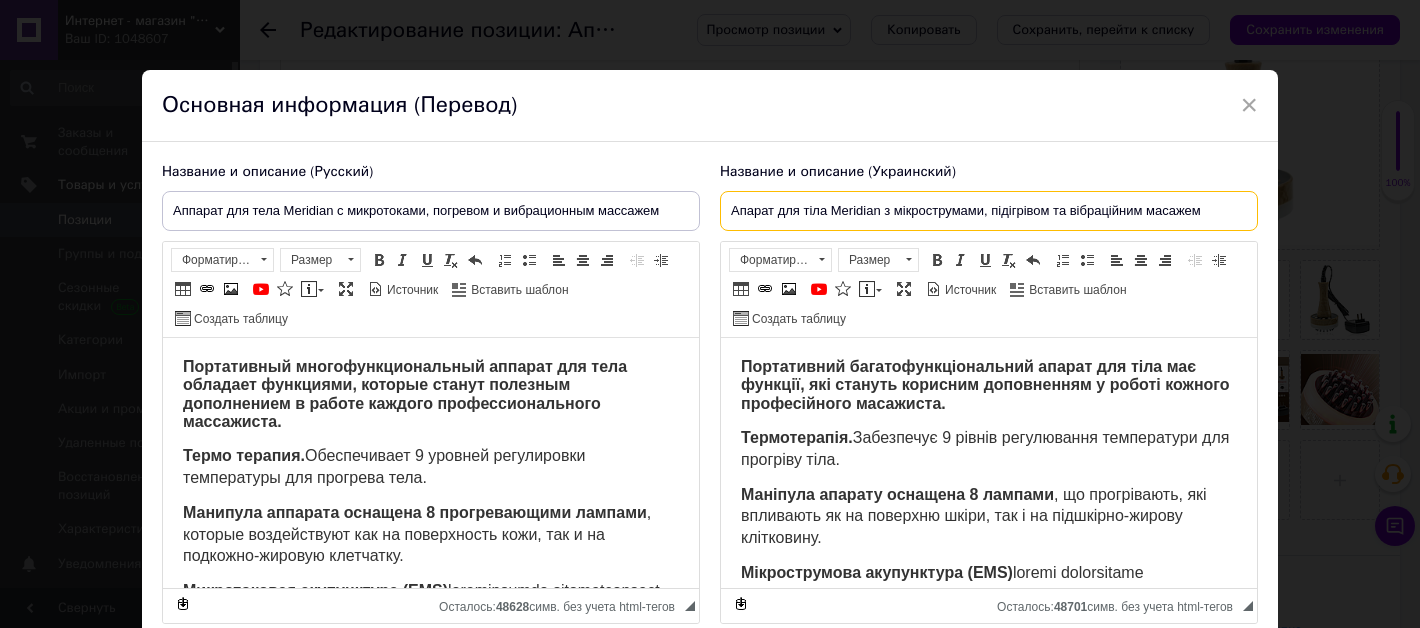 drag, startPoint x: 720, startPoint y: 206, endPoint x: 1227, endPoint y: 208, distance: 507.00394 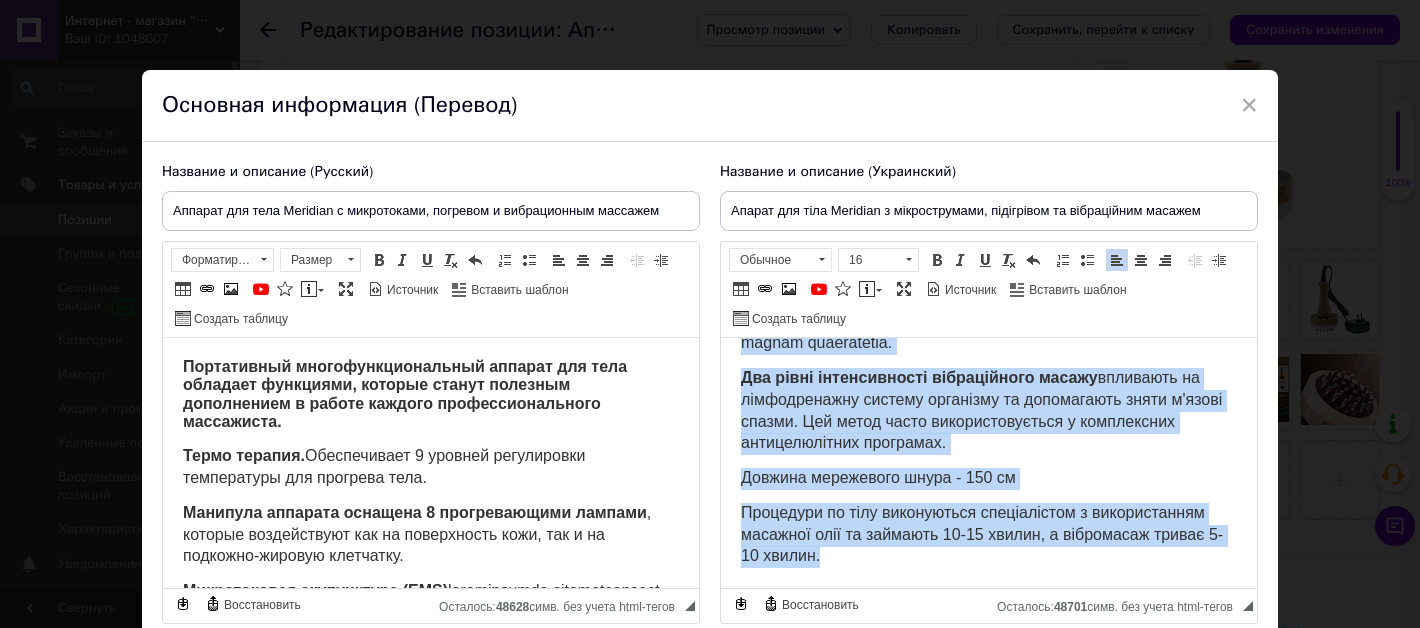 scroll, scrollTop: 450, scrollLeft: 0, axis: vertical 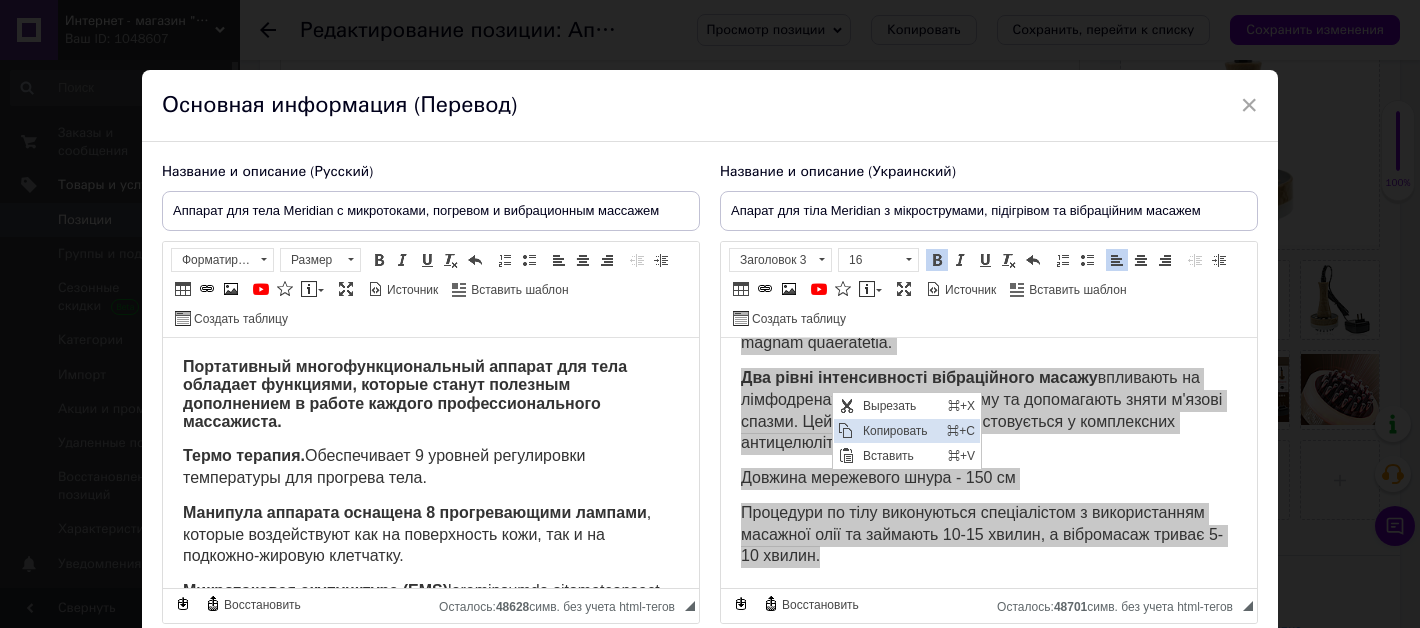 click on "Копировать" at bounding box center [899, 431] 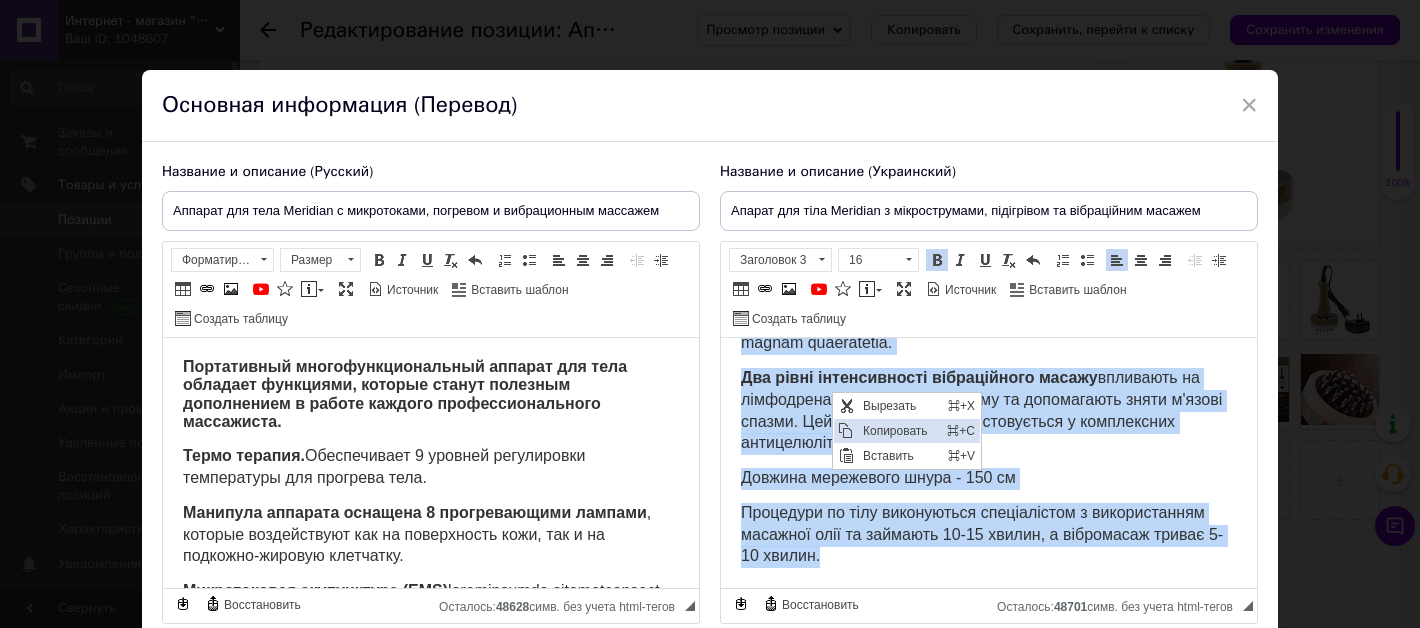 copy on "Портативний багатофункціональний апарат для тіла має функції, які стануть корисним доповненням у роботі кожного професійного масажиста. Термотерапія.  Забезпечує 9 рівнів регулювання температури для прогріву тіла. Маніпула апарату оснащена 8 лампами , що прогрівають, які впливають як на поверхню шкіри, так і на підшкірно-жирову клітковину. Мікрострумова акупунктура (EMS)  сприяє відновленню еластичності м'язів і загальний оздоровлюючий вплив на організм. Зменшує больові відчуття в області спини, покращує кровообіг, насичує органи киснем, зміцнює кісткову систему та уповільнює процес старіння. Ця методика, популярна в Китаї, спрямована на відновлення тіла та всіх його функцій. Біострумові електричні імпульси покращують клітинний метаболізм, що робить цю процедуру затребуваною в салонах краси. Вона також популярна серед масажистів та косметологів, оскільки ефективно бореться з целюлітом, впливаючи на жирові відкладення. Два рівні інтенсивності вібраційного масажу  впливають на лімфодренажну систему організму..." 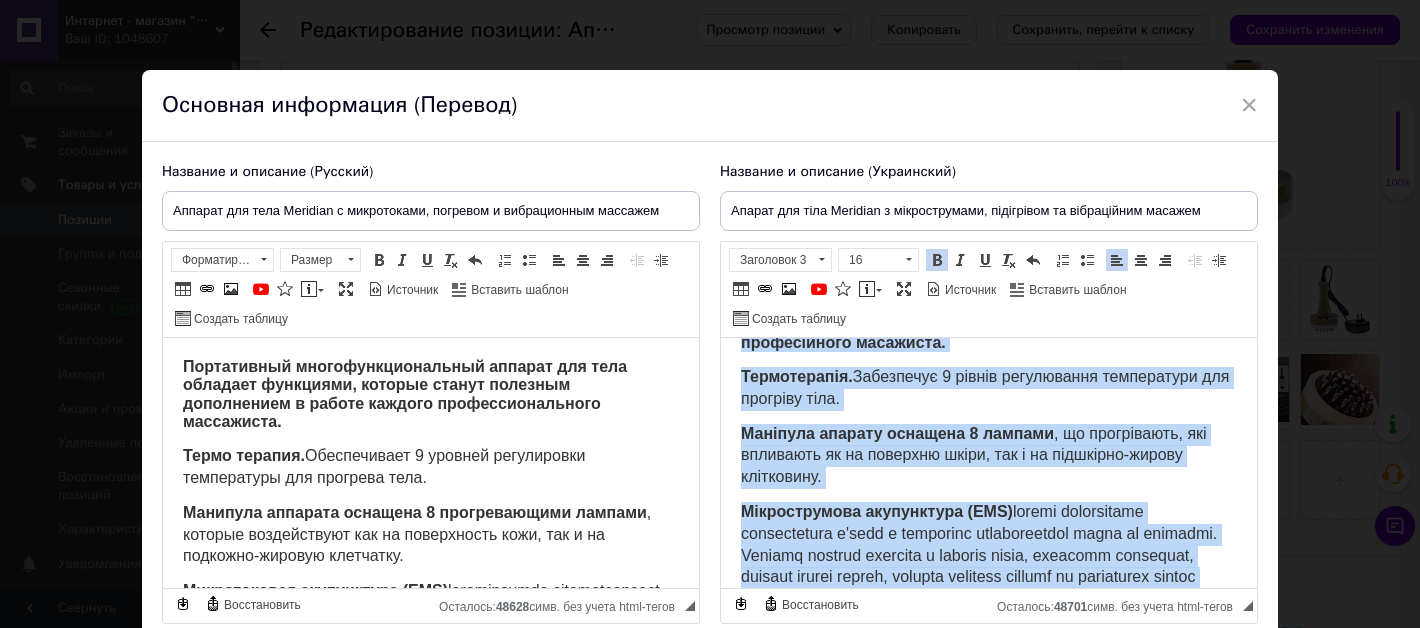 scroll, scrollTop: 0, scrollLeft: 0, axis: both 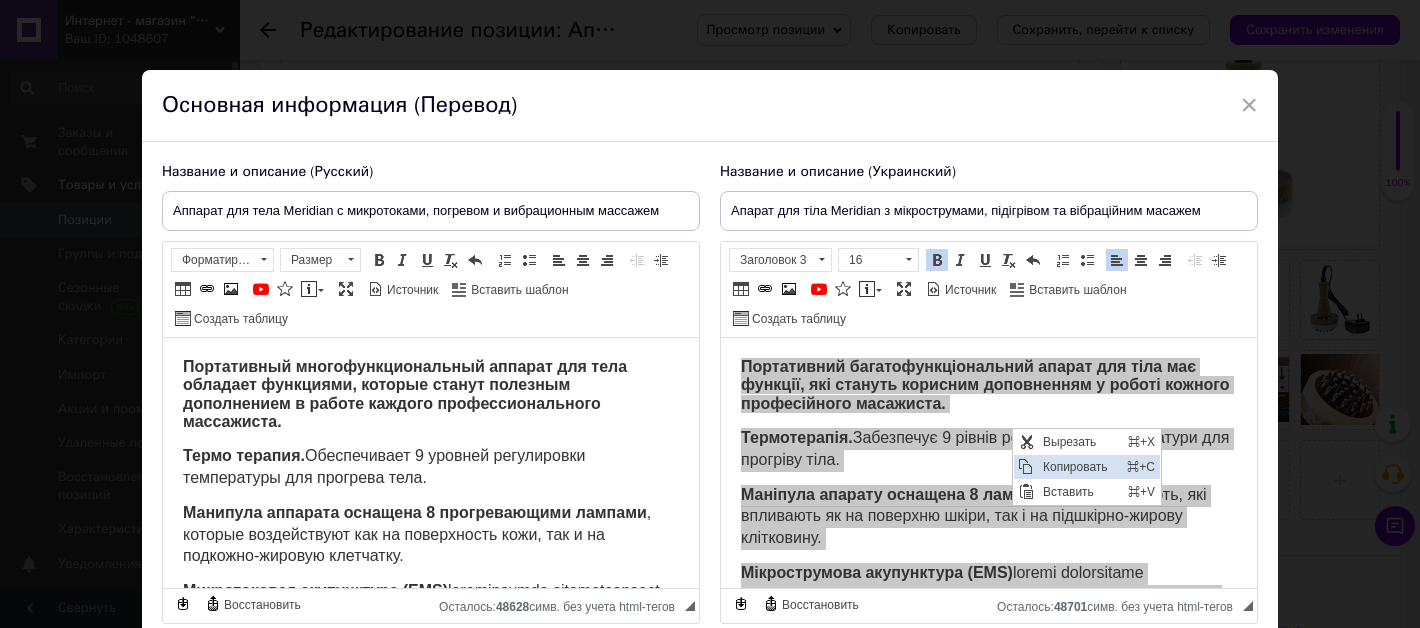 click on "Копировать" at bounding box center [1079, 467] 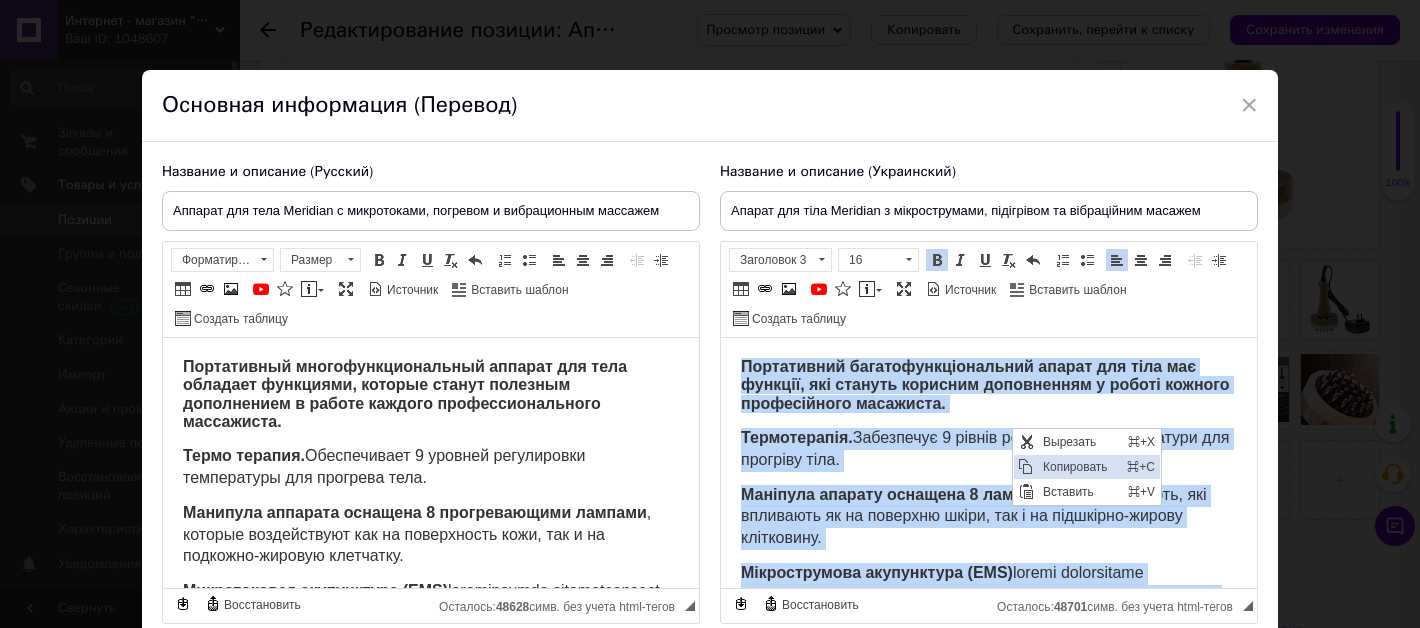 copy on "Портативний багатофункціональний апарат для тіла має функції, які стануть корисним доповненням у роботі кожного професійного масажиста. Термотерапія.  Забезпечує 9 рівнів регулювання температури для прогріву тіла. Маніпула апарату оснащена 8 лампами , що прогрівають, які впливають як на поверхню шкіри, так і на підшкірно-жирову клітковину. Мікрострумова акупунктура (EMS)  сприяє відновленню еластичності м'язів і загальний оздоровлюючий вплив на організм. Зменшує больові відчуття в області спини, покращує кровообіг, насичує органи киснем, зміцнює кісткову систему та уповільнює процес старіння. Ця методика, популярна в Китаї, спрямована на відновлення тіла та всіх його функцій. Біострумові електричні імпульси покращують клітинний метаболізм, що робить цю процедуру затребуваною в салонах краси. Вона також популярна серед масажистів та косметологів, оскільки ефективно бореться з целюлітом, впливаючи на жирові відкладення. Два рівні інтенсивності вібраційного масажу  впливають на лімфодренажну систему організму..." 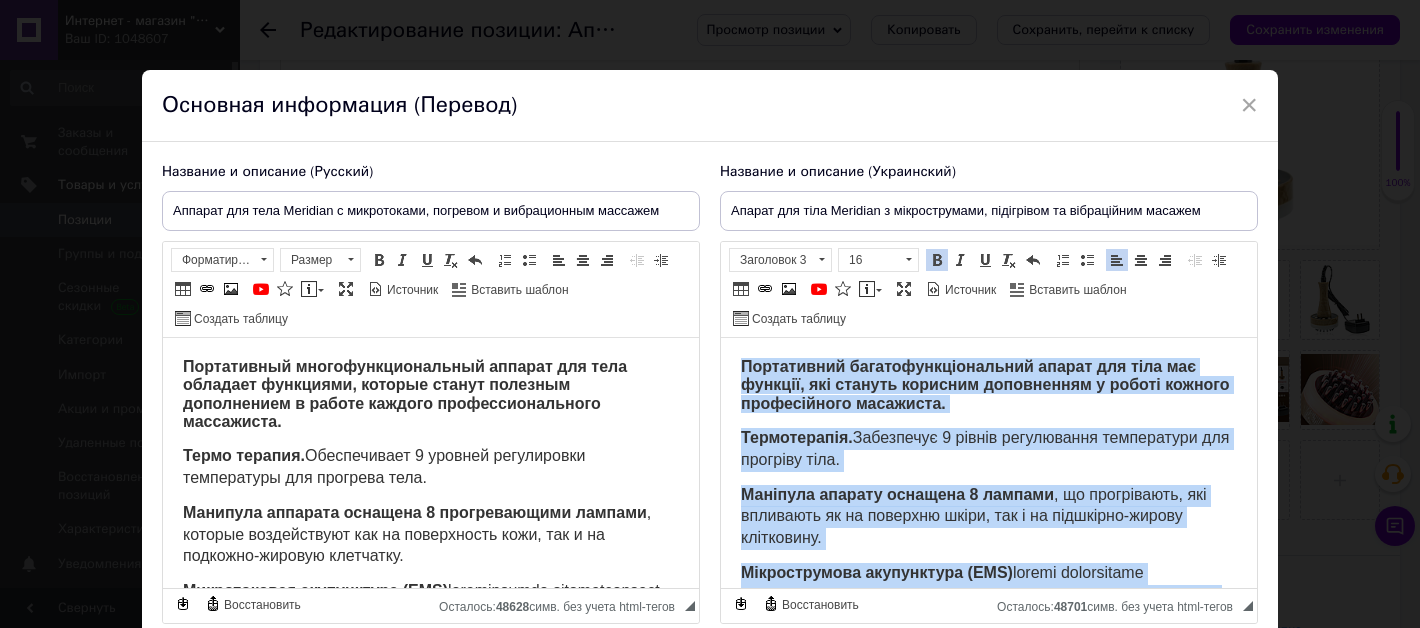 click on "Термотерапія.  Забезпечує 9 рівнів регулювання температури для прогріву тіла." at bounding box center [985, 448] 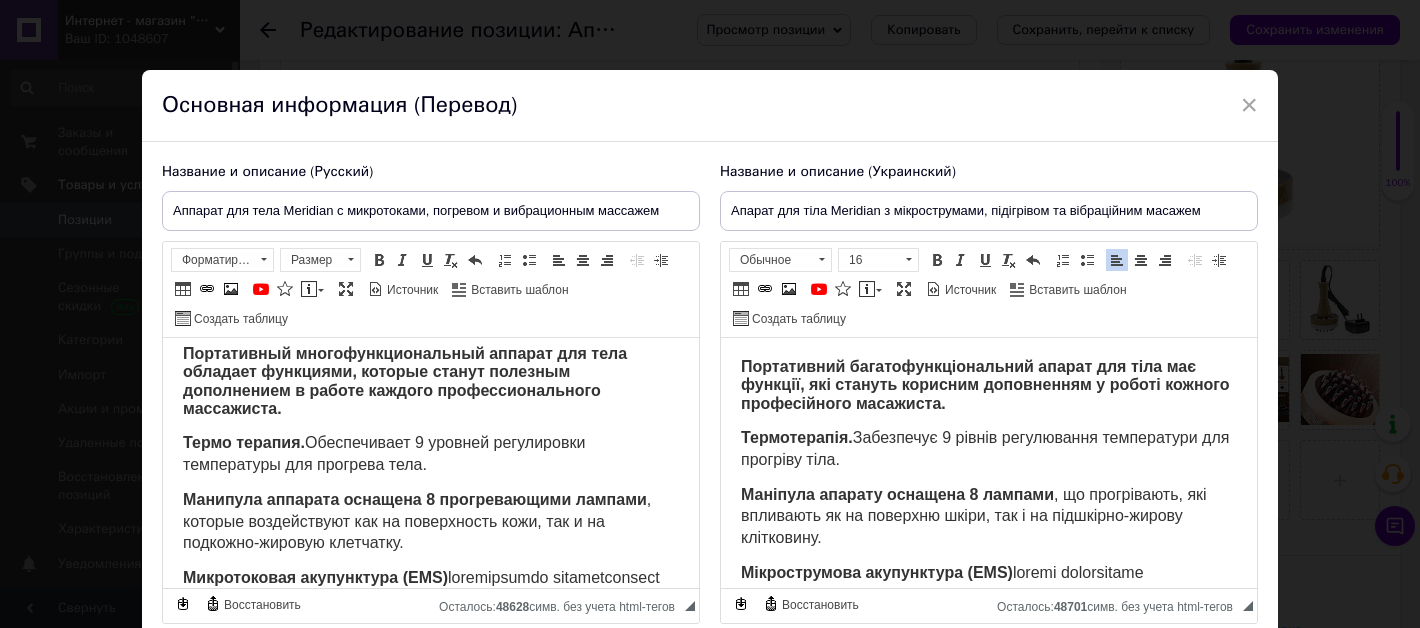 scroll, scrollTop: 525, scrollLeft: 0, axis: vertical 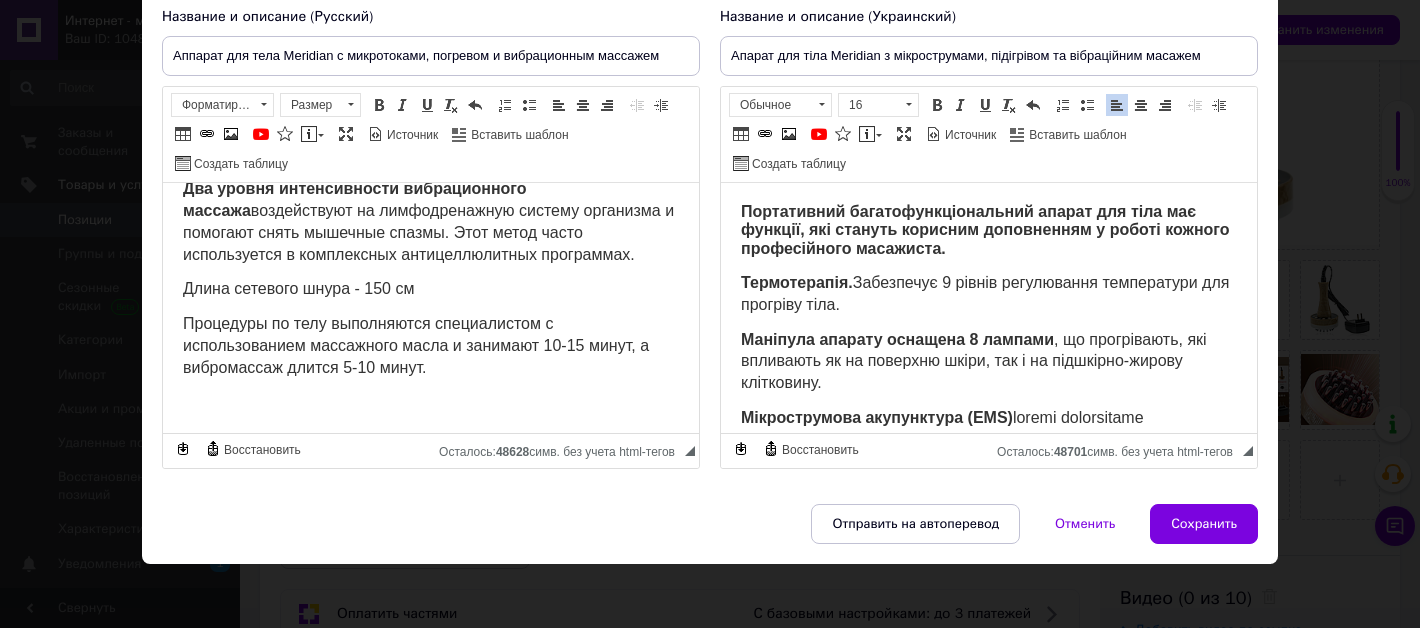click at bounding box center [431, 403] 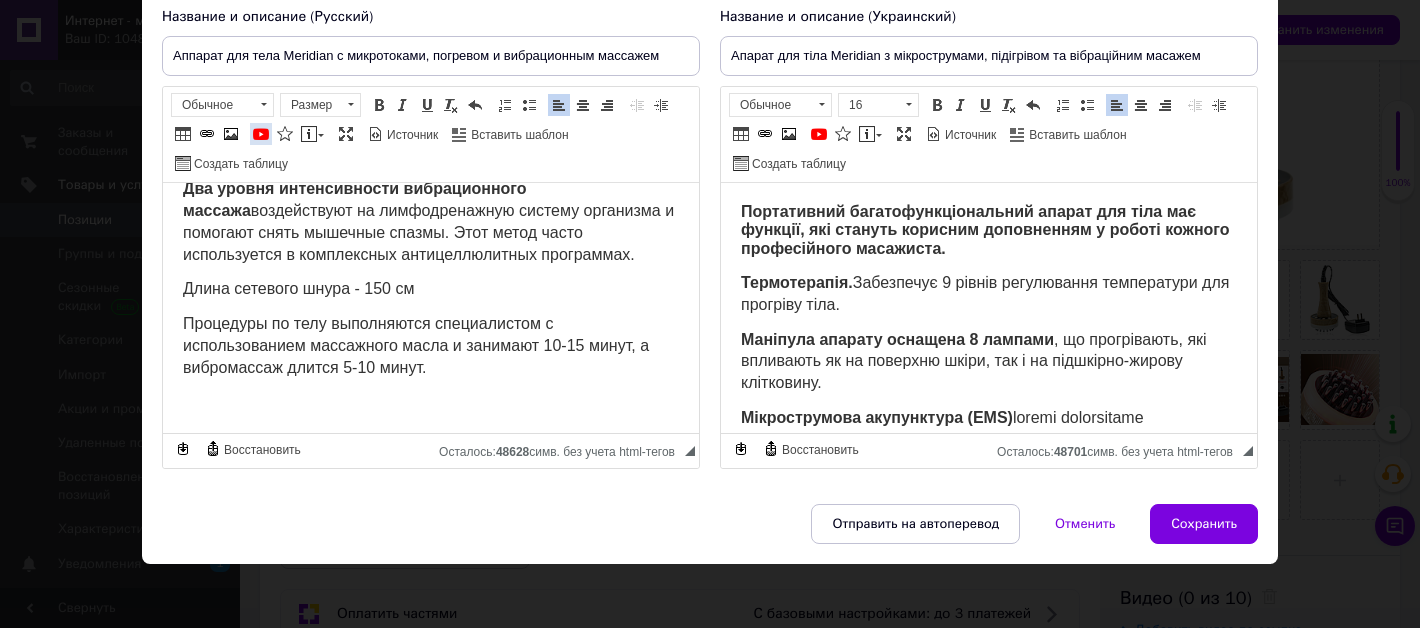 click at bounding box center (261, 134) 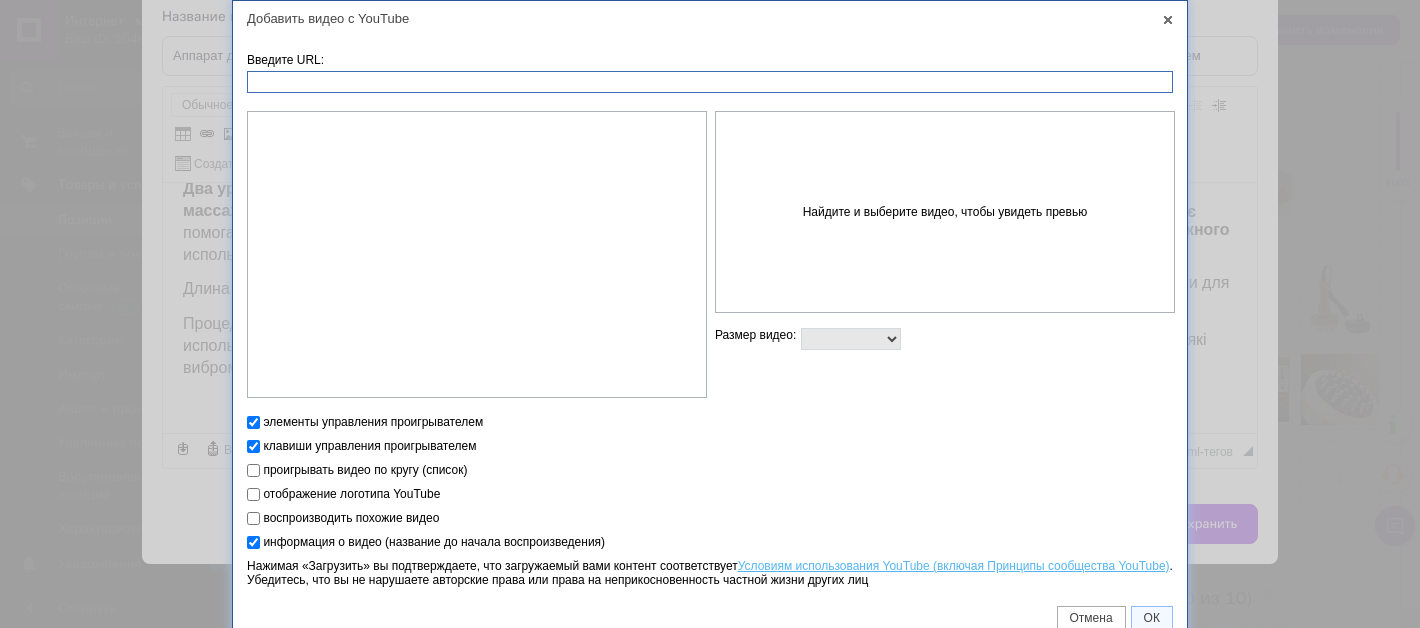 paste on "https://youtube.com/shorts/Q-u27THcs7Y" 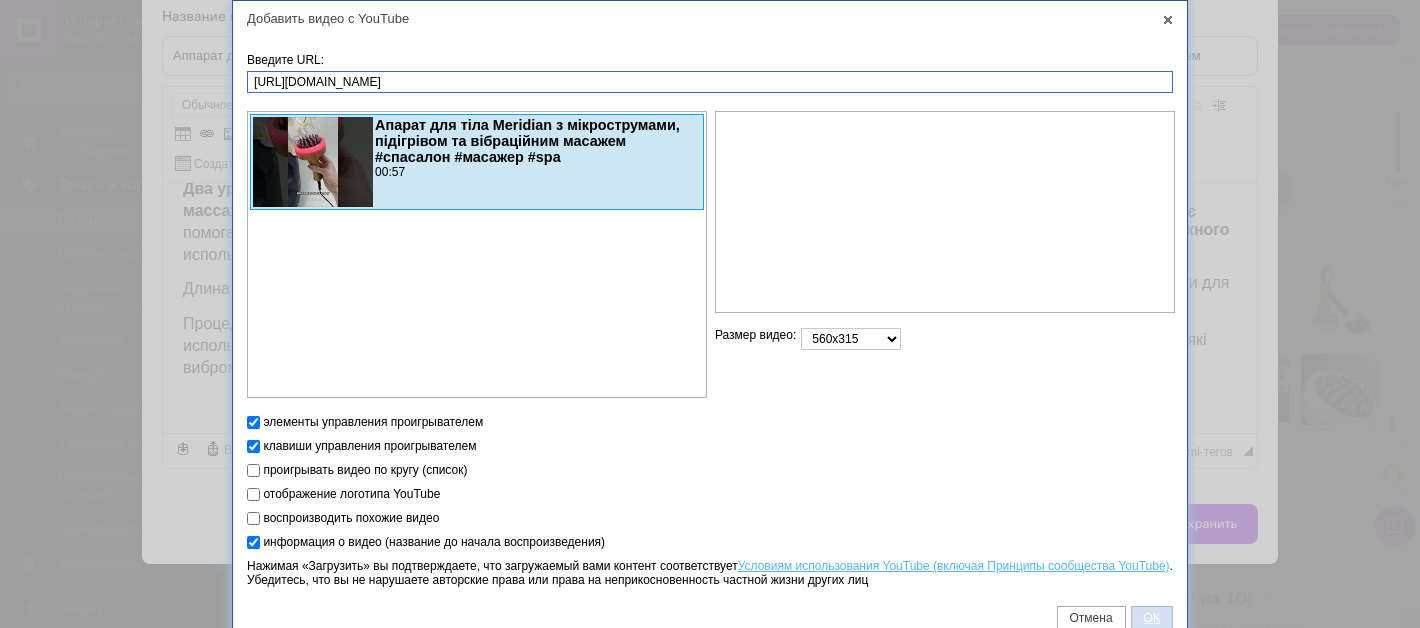 type on "https://youtube.com/shorts/Q-u27THcs7Y" 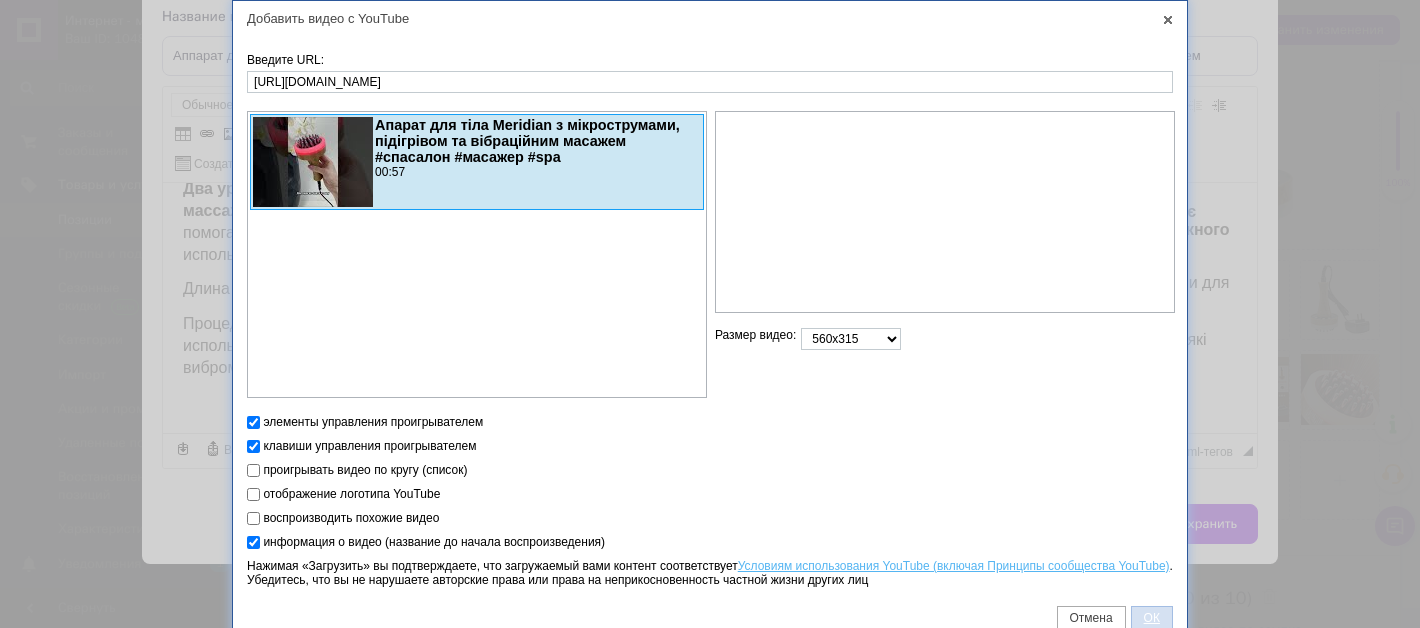 click on "ОК" at bounding box center [1152, 618] 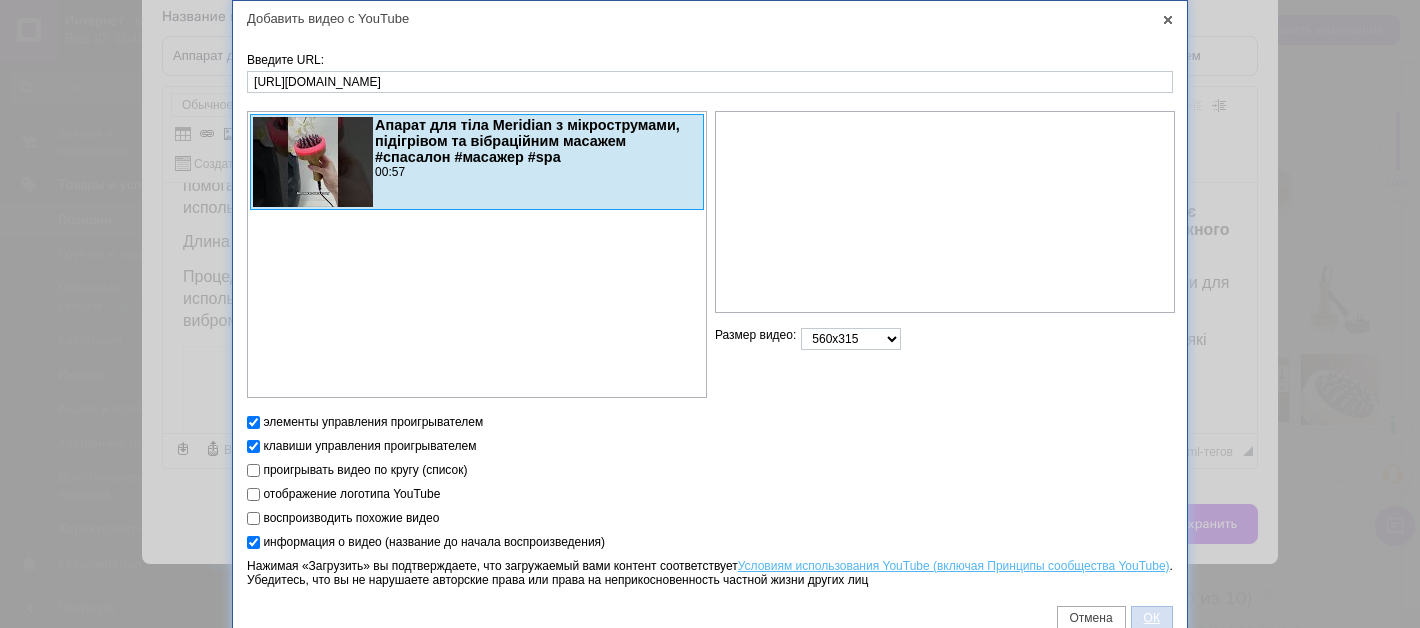 scroll, scrollTop: 823, scrollLeft: 0, axis: vertical 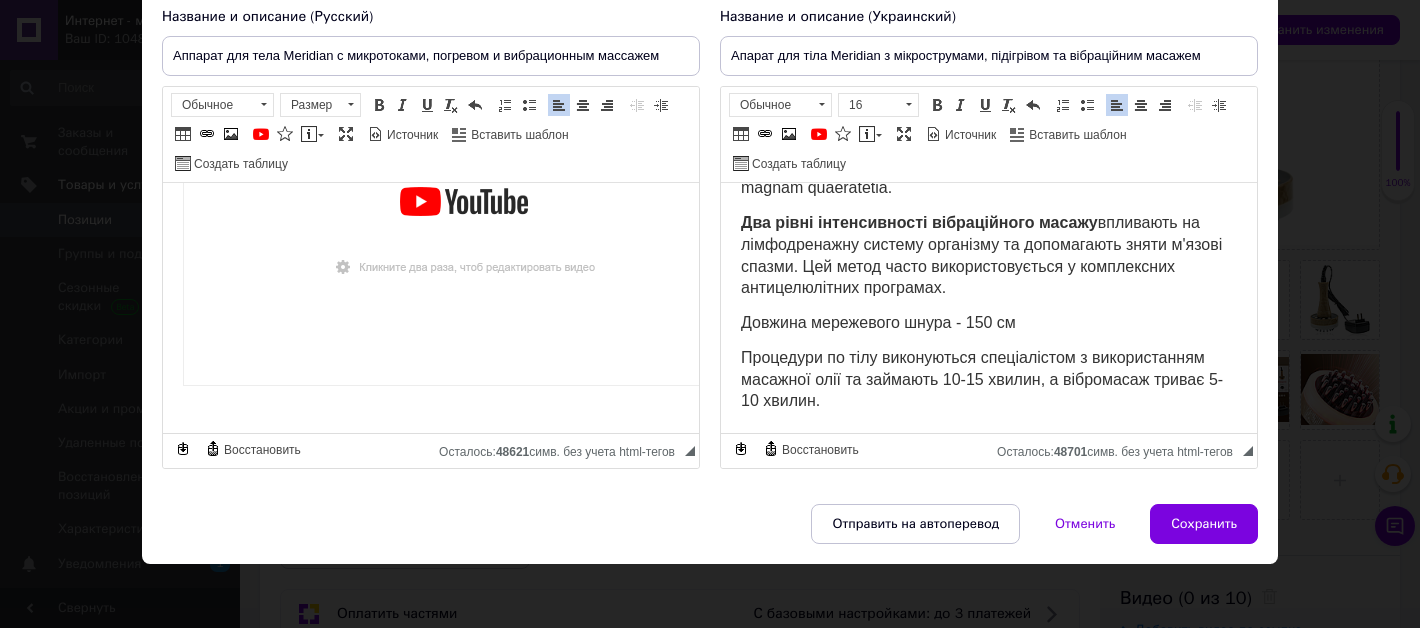 click on "Портативний багатофункціональний апарат для тіла має функції, які стануть корисним доповненням у роботі кожного професійного масажиста. Термотерапія.  Забезпечує 9 рівнів регулювання температури для прогріву тіла. Маніпула апарату оснащена 8 лампами , що прогрівають, які впливають як на поверхню шкіри, так і на підшкірно-жирову клітковину. Мікрострумова акупунктура (EMS) Два рівні інтенсивності вібраційного масажу Довжина мережевого шнура - 150 см" at bounding box center (989, 95) 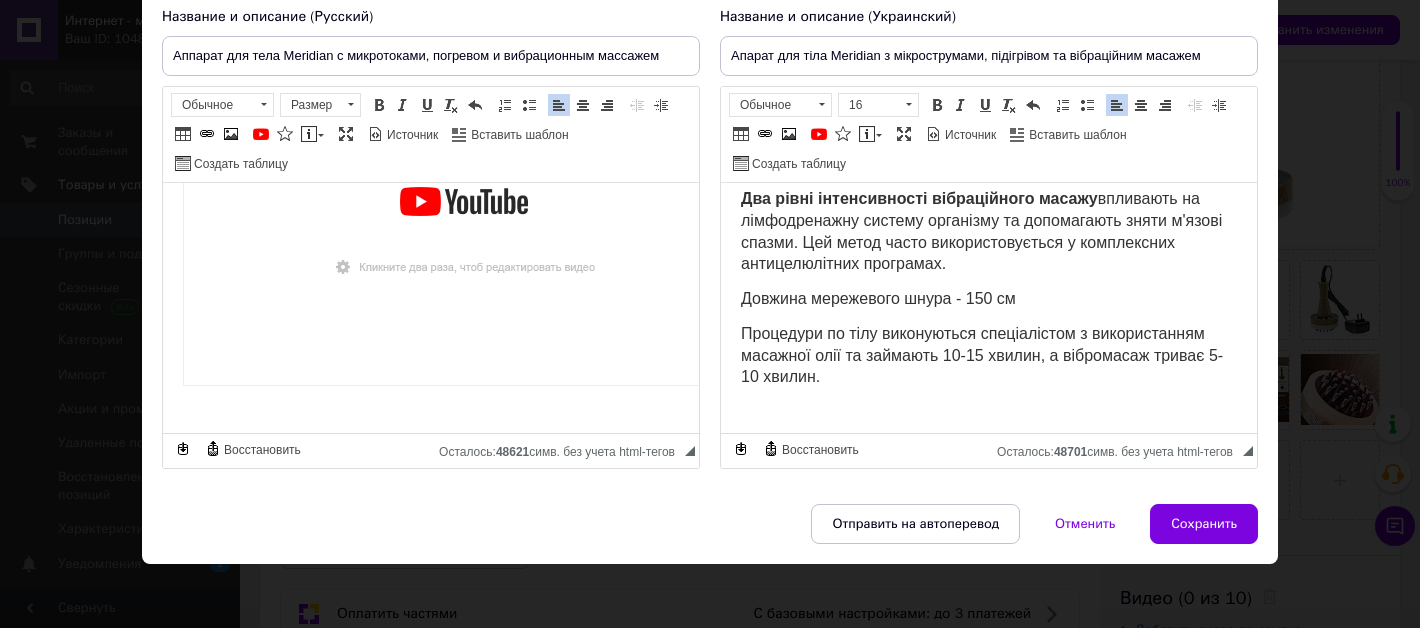 scroll, scrollTop: 460, scrollLeft: 0, axis: vertical 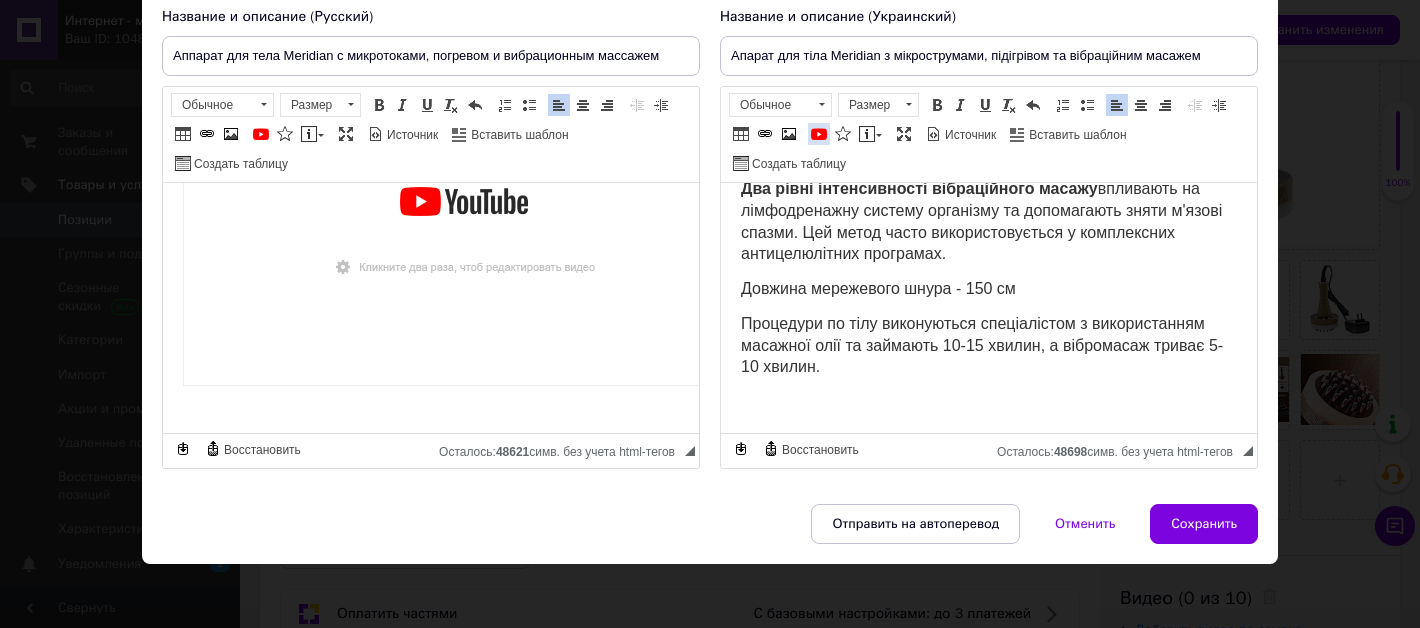 click at bounding box center (819, 134) 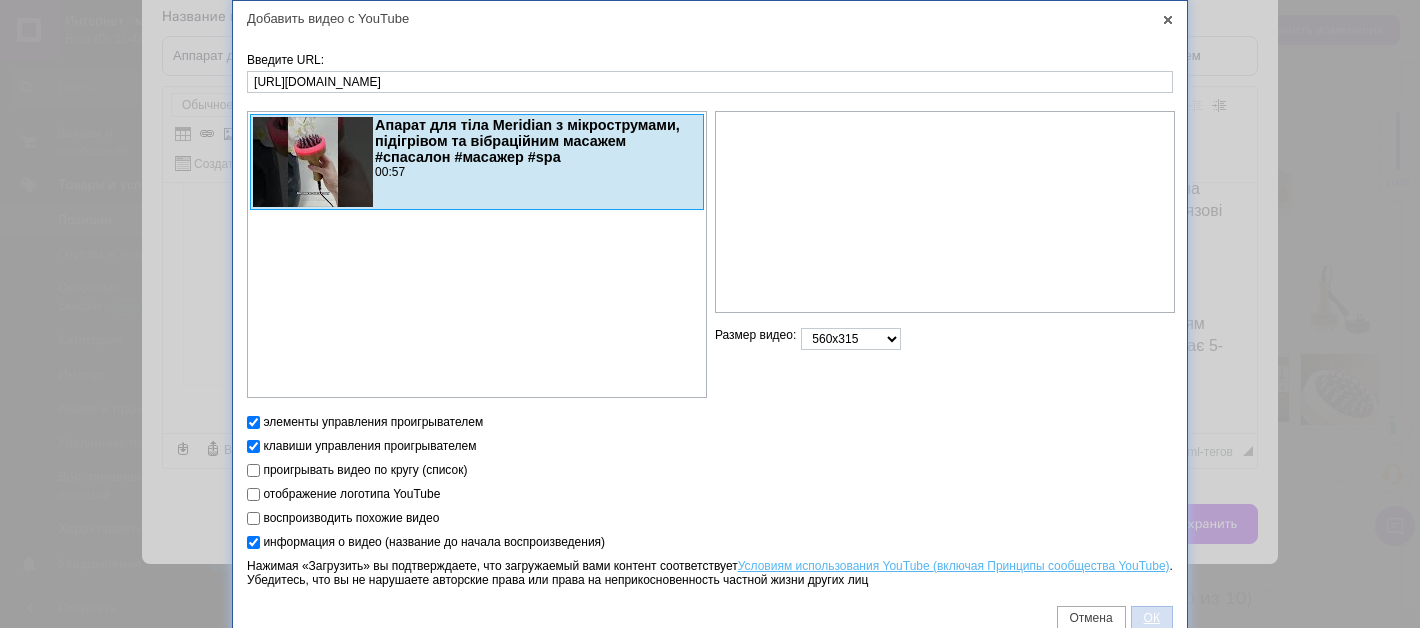 type on "https://youtube.com/shorts/Q-u27THcs7Y" 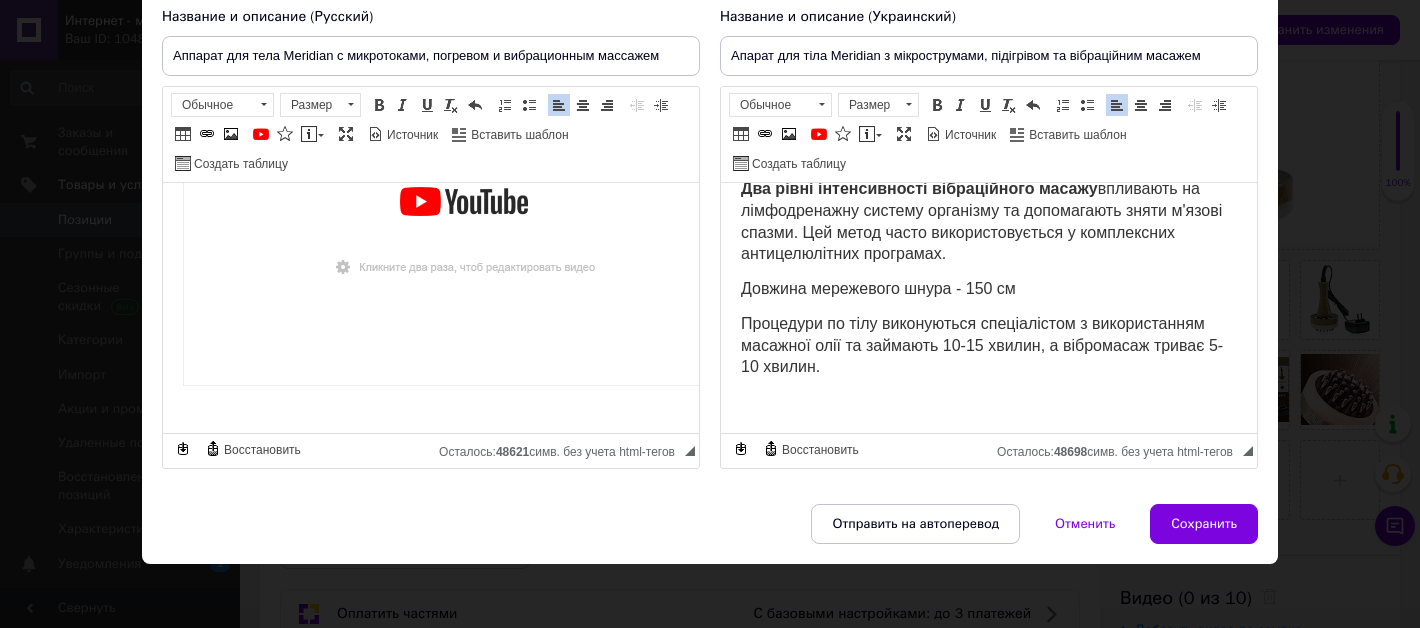 scroll, scrollTop: 782, scrollLeft: 0, axis: vertical 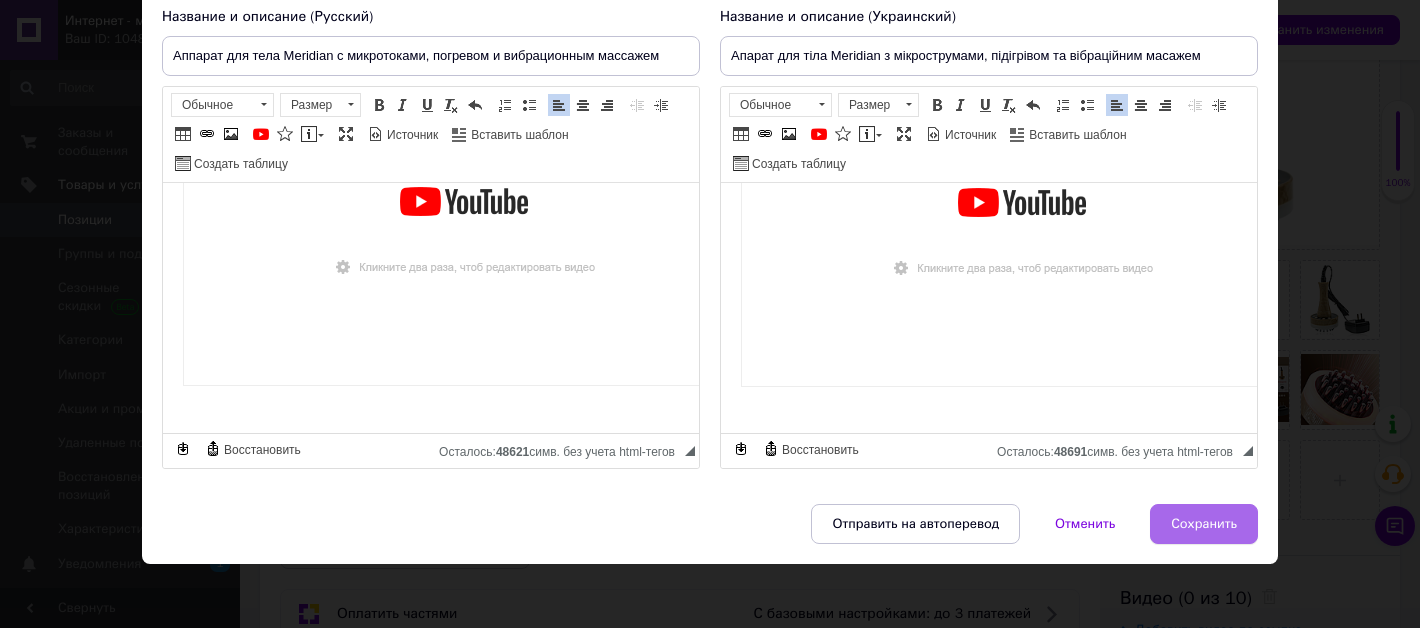 click on "Сохранить" at bounding box center [1204, 524] 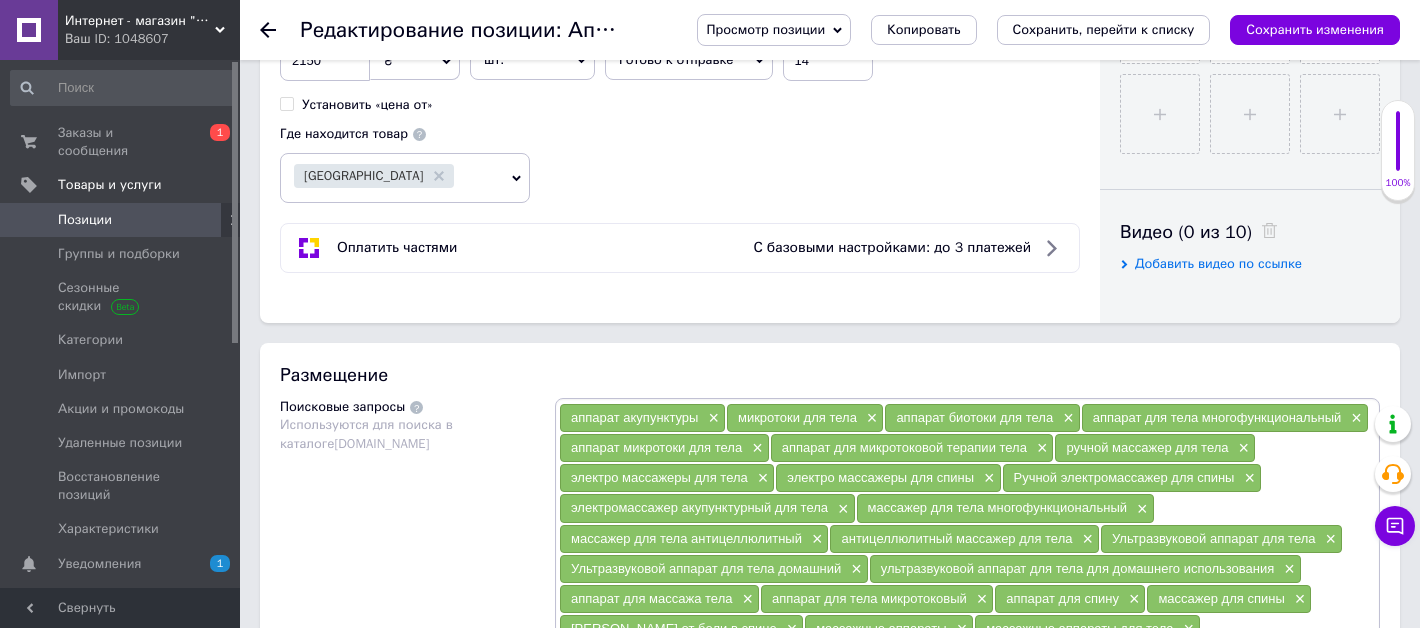 scroll, scrollTop: 877, scrollLeft: 0, axis: vertical 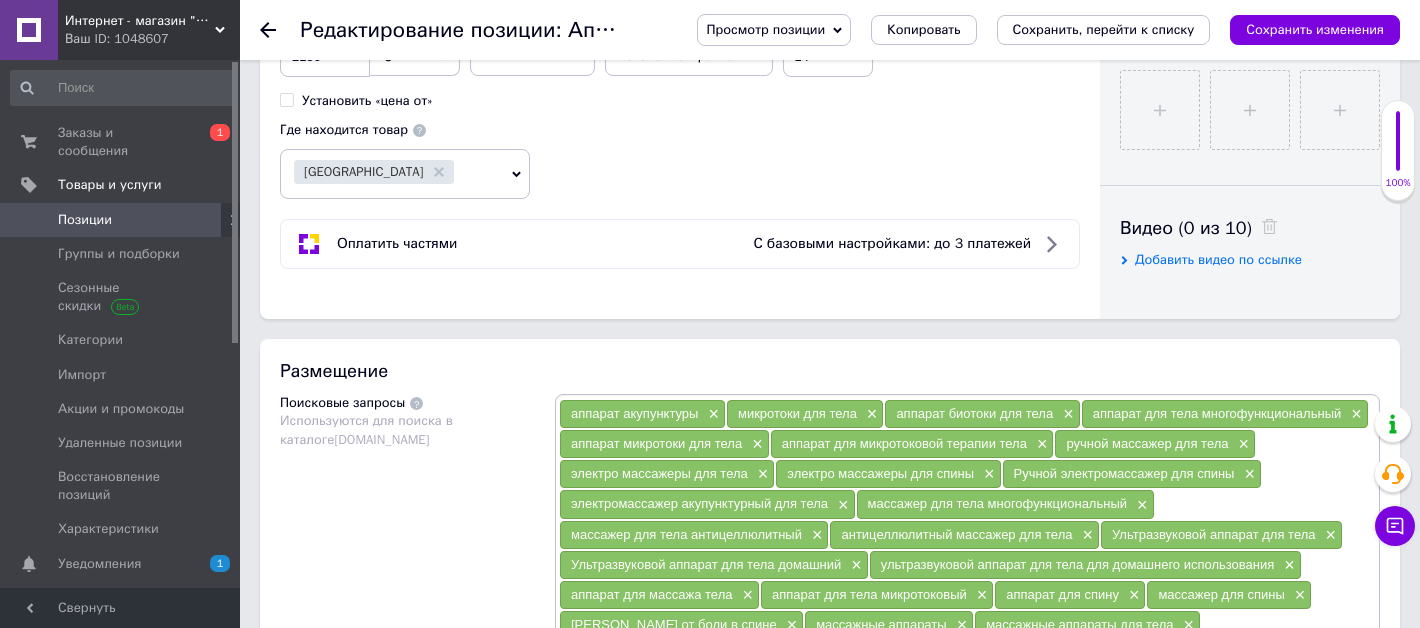 click on "Добавить видео по ссылке" at bounding box center [1218, 259] 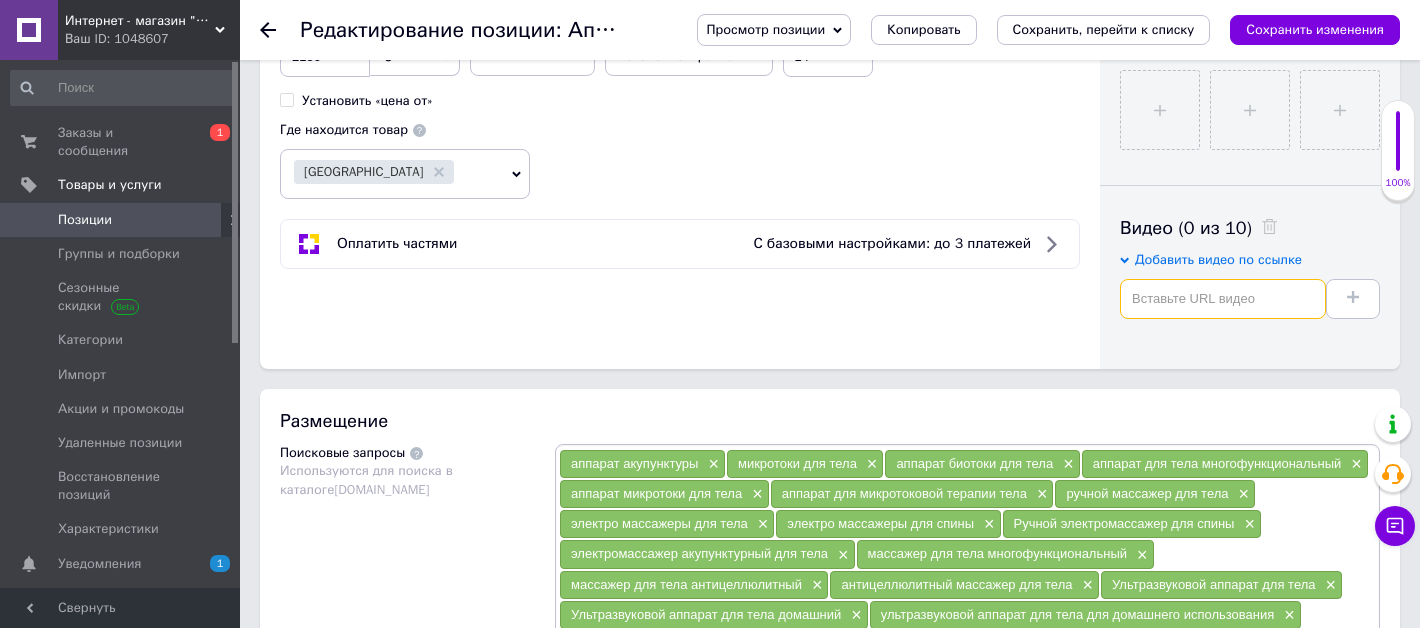 paste on "https://youtube.com/shorts/Q-u27THcs7Y" 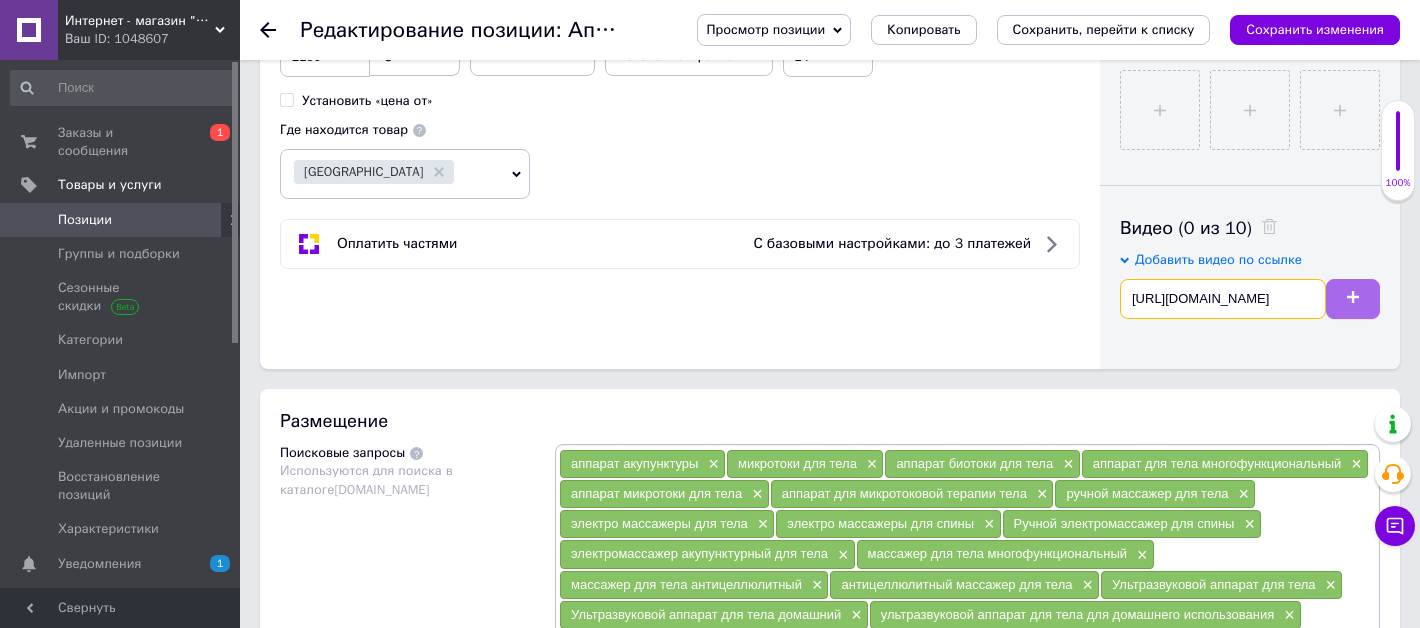 scroll, scrollTop: 0, scrollLeft: 54, axis: horizontal 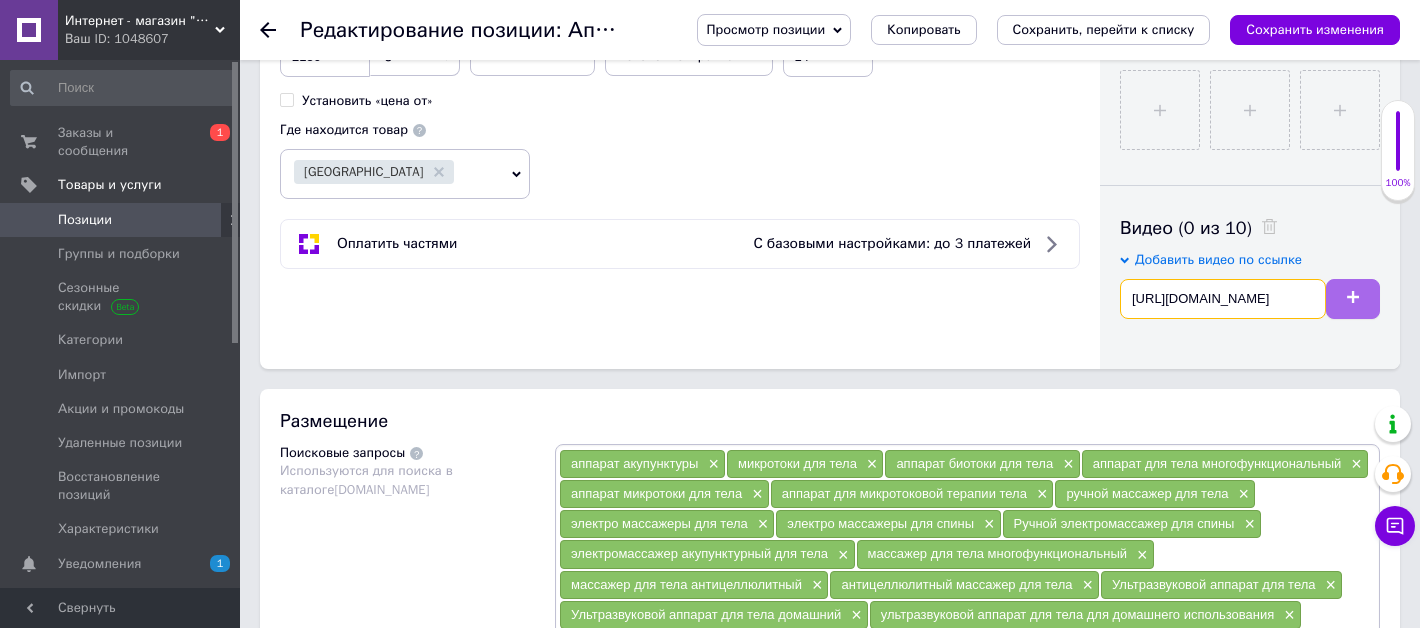 type on "https://youtube.com/shorts/Q-u27THcs7Y" 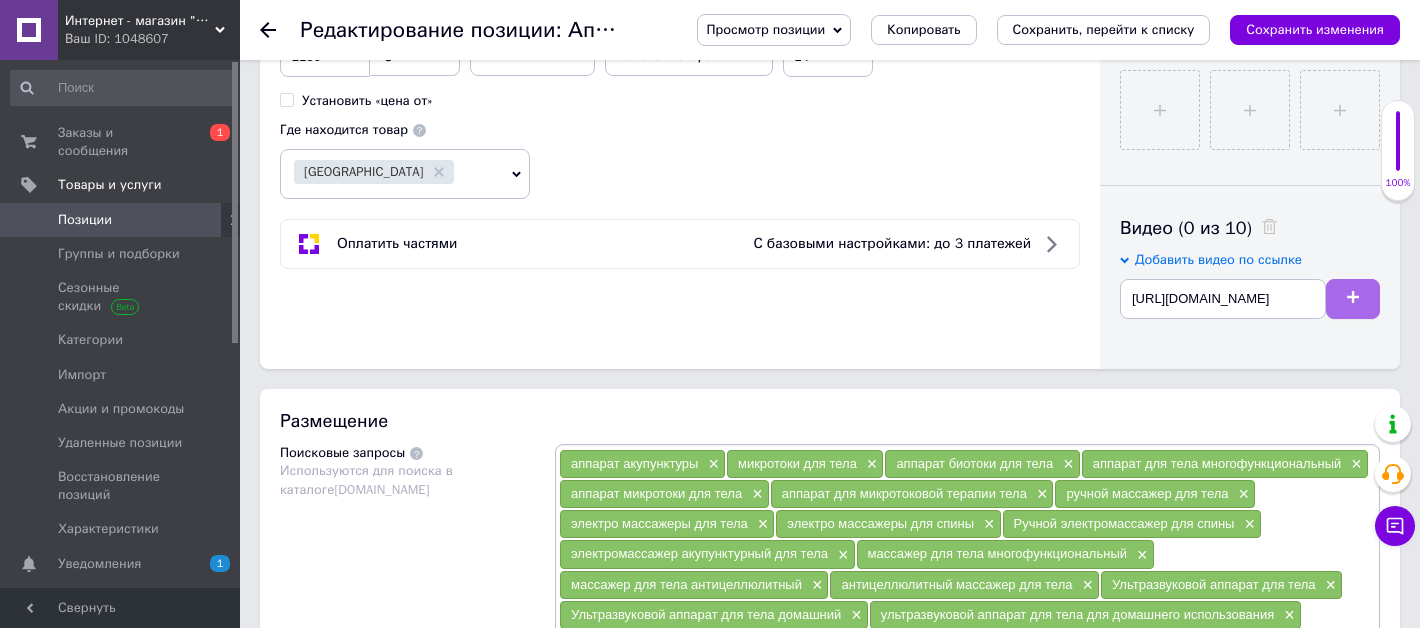 click at bounding box center [1353, 299] 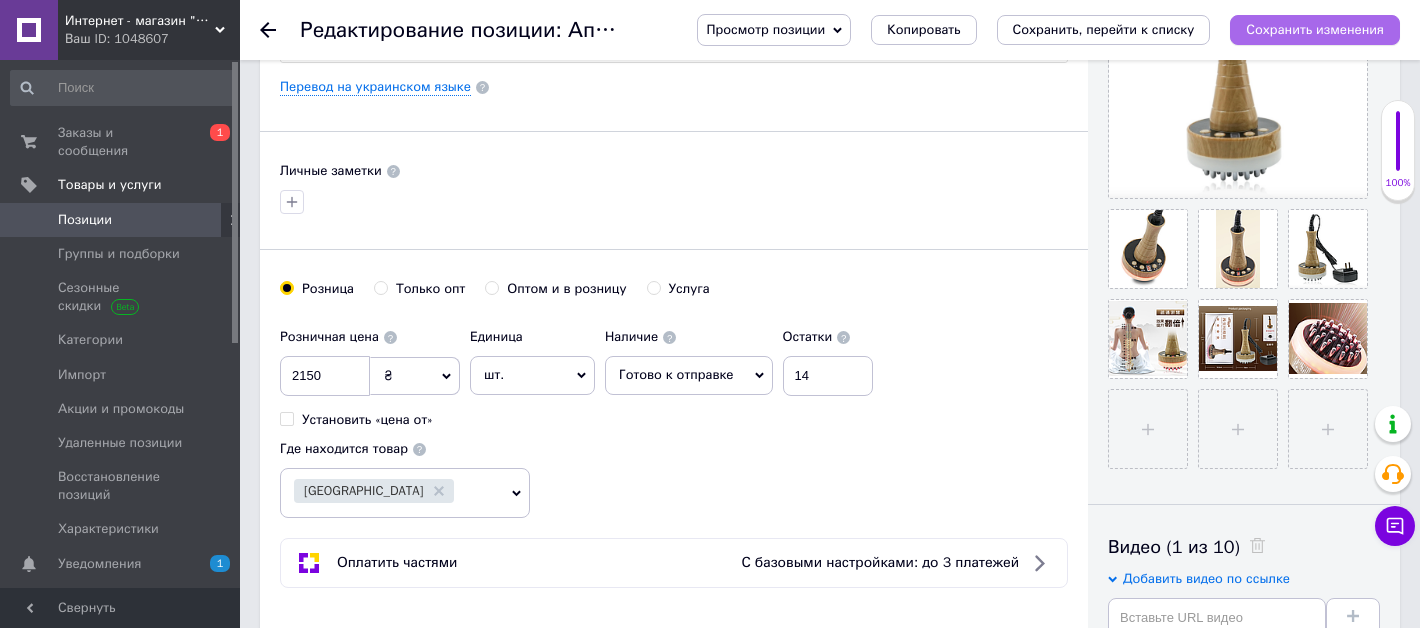 scroll, scrollTop: 555, scrollLeft: 0, axis: vertical 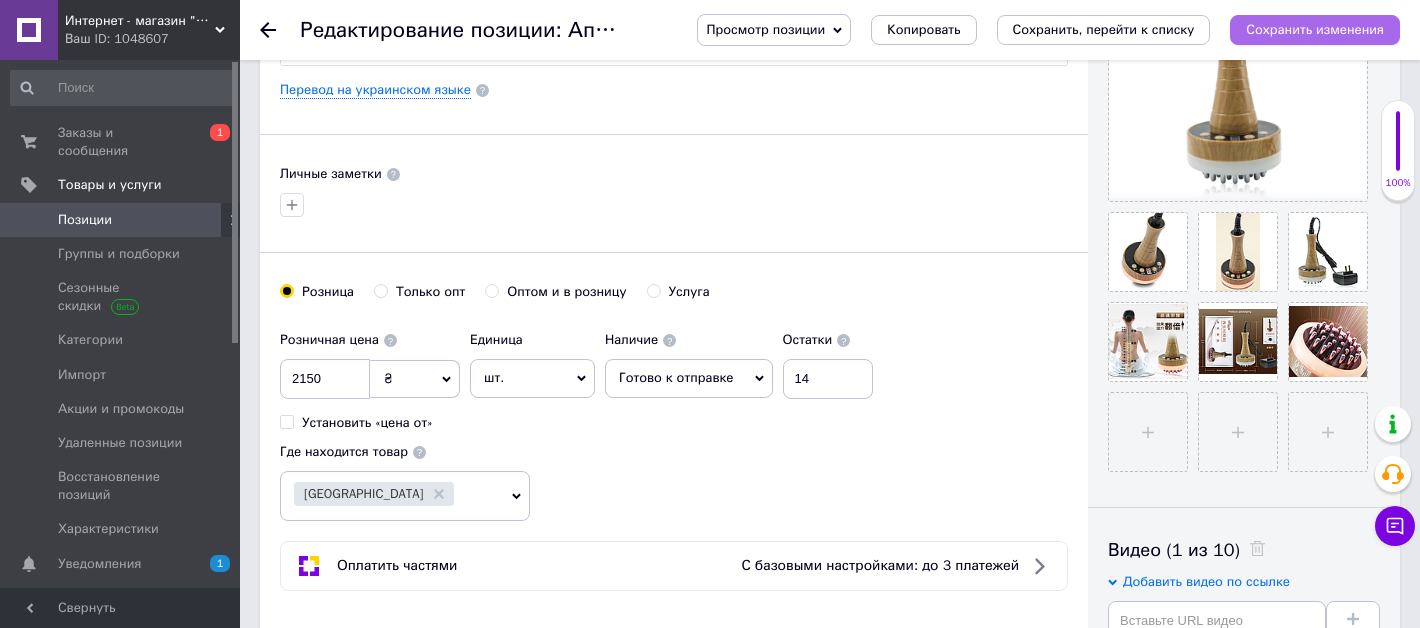 click on "Сохранить изменения" at bounding box center [1315, 29] 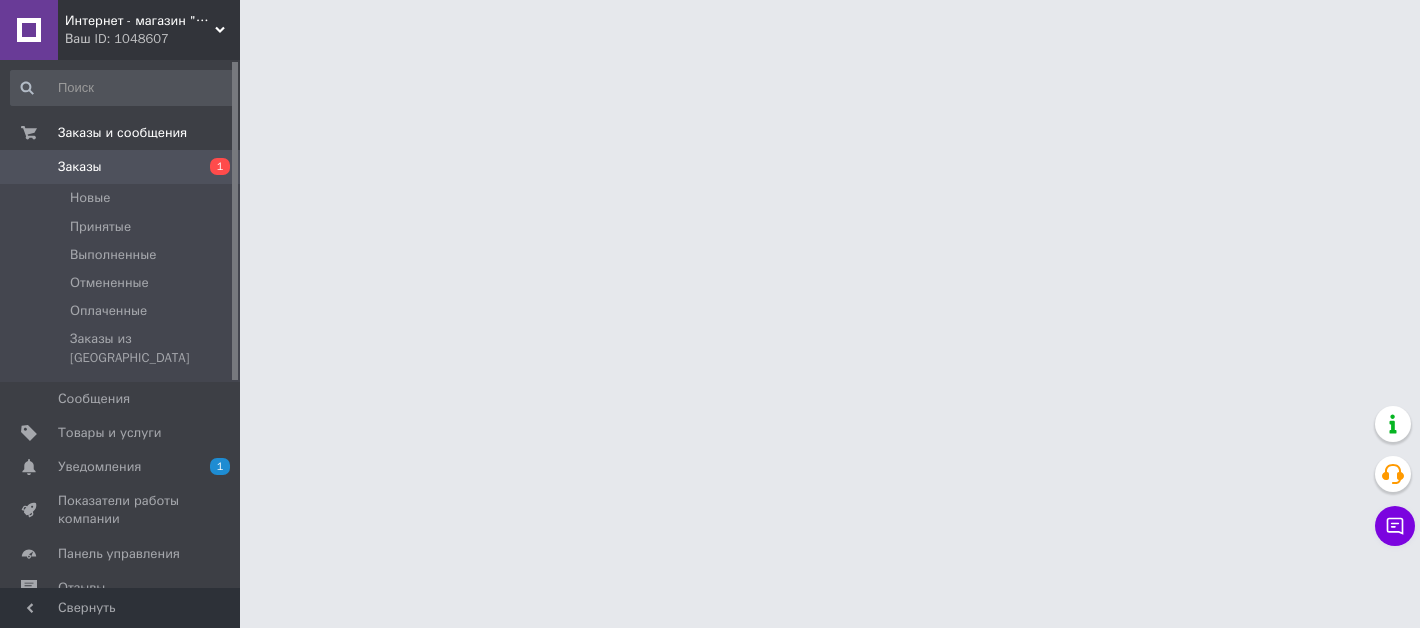 scroll, scrollTop: 0, scrollLeft: 0, axis: both 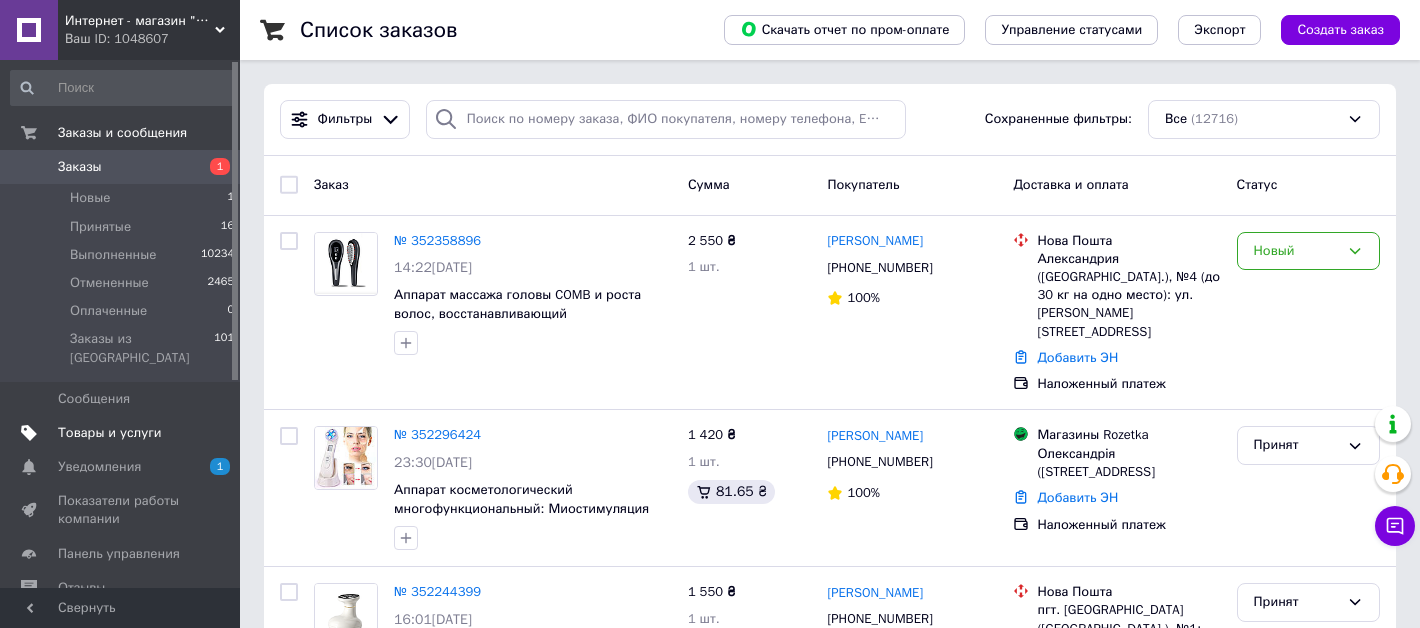 click on "Товары и услуги" at bounding box center (110, 433) 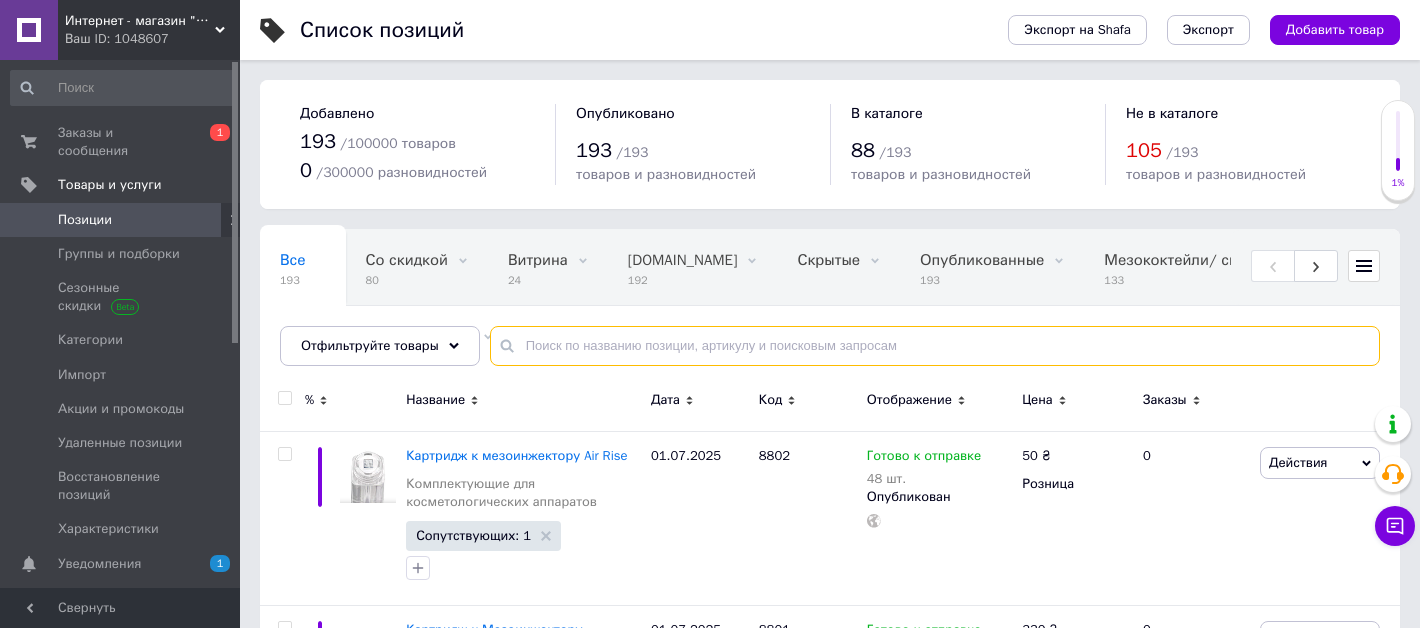 click at bounding box center [935, 346] 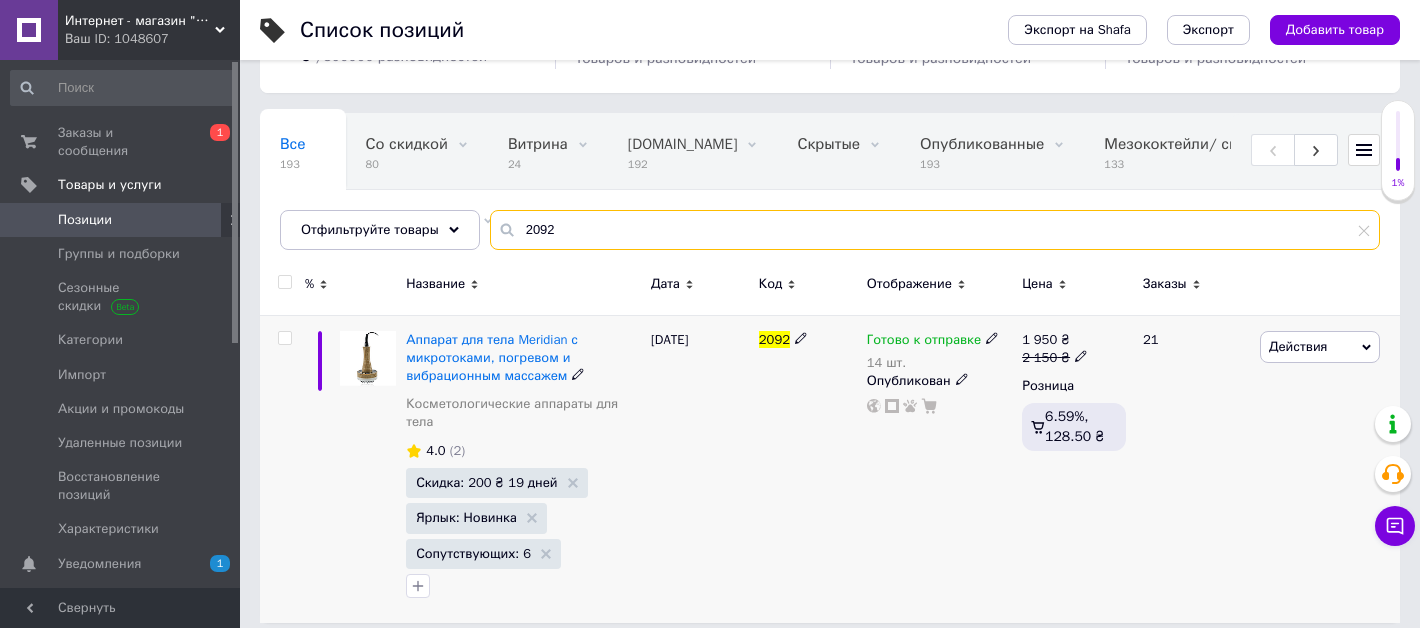 scroll, scrollTop: 128, scrollLeft: 0, axis: vertical 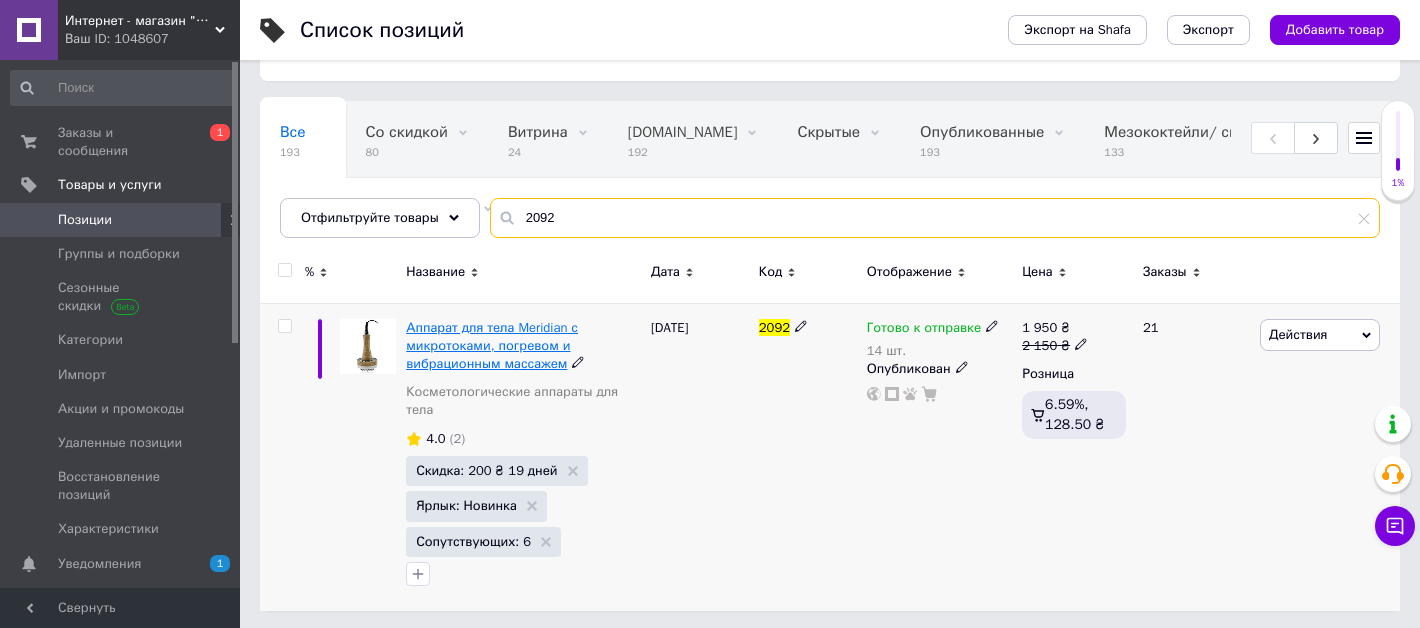 type on "2092" 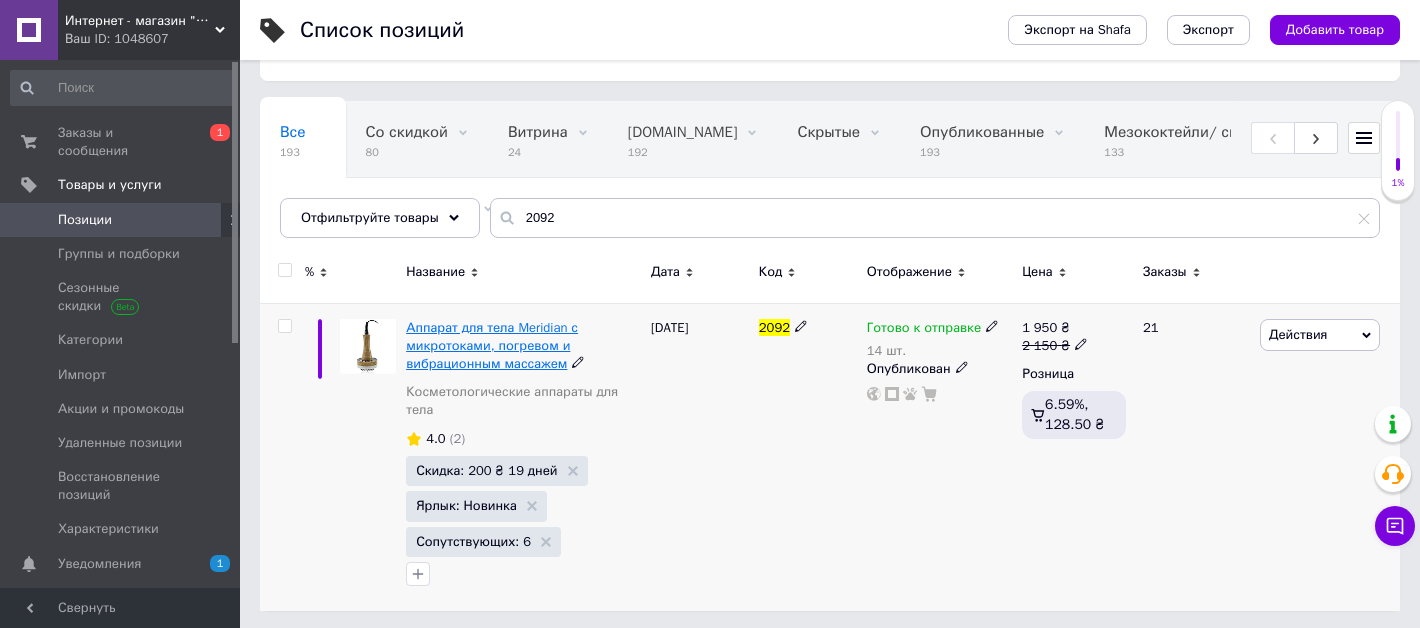 click on "Аппарат для тела Meridian с микротоками, погревом и вибрационным массажем" at bounding box center [492, 345] 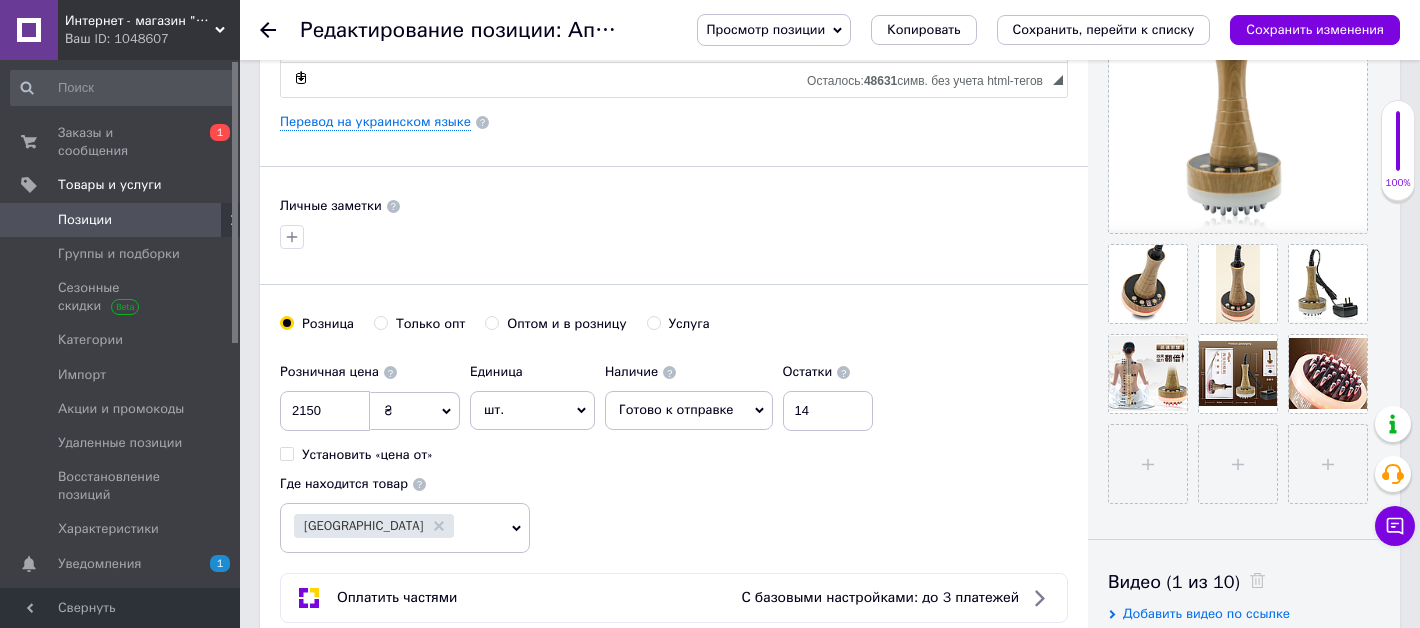 scroll, scrollTop: 533, scrollLeft: 0, axis: vertical 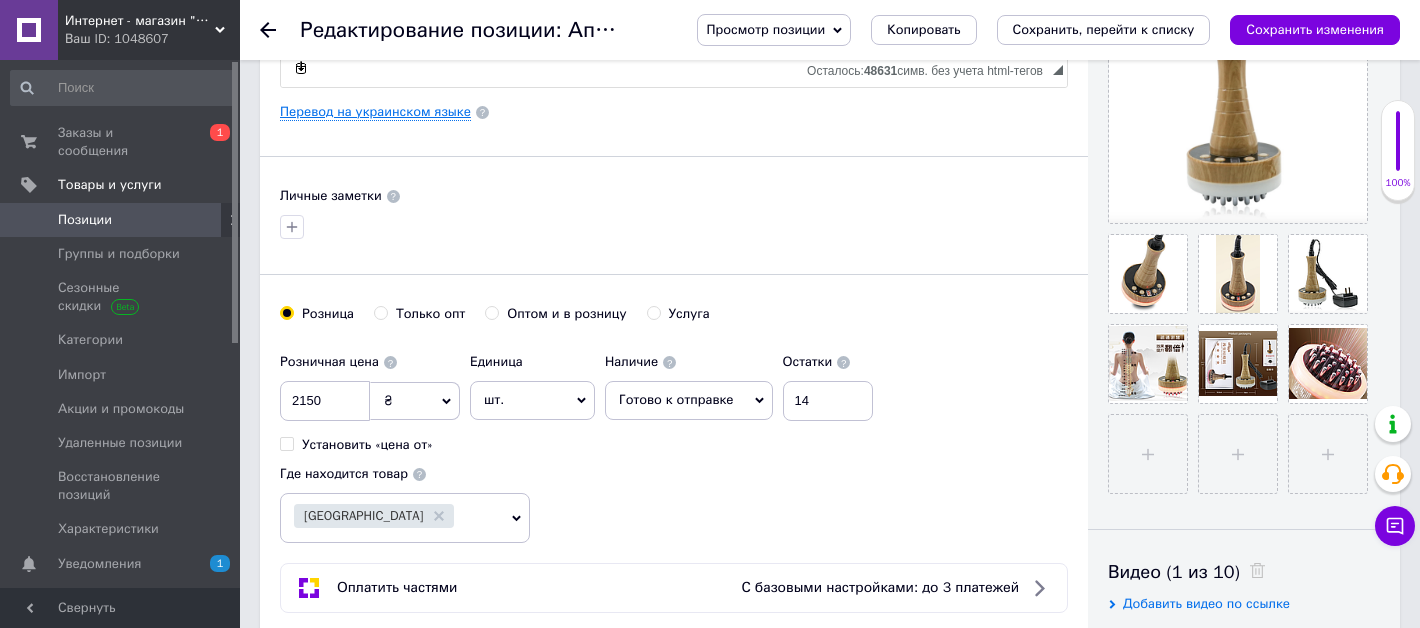 click on "Перевод на украинском языке" at bounding box center [375, 112] 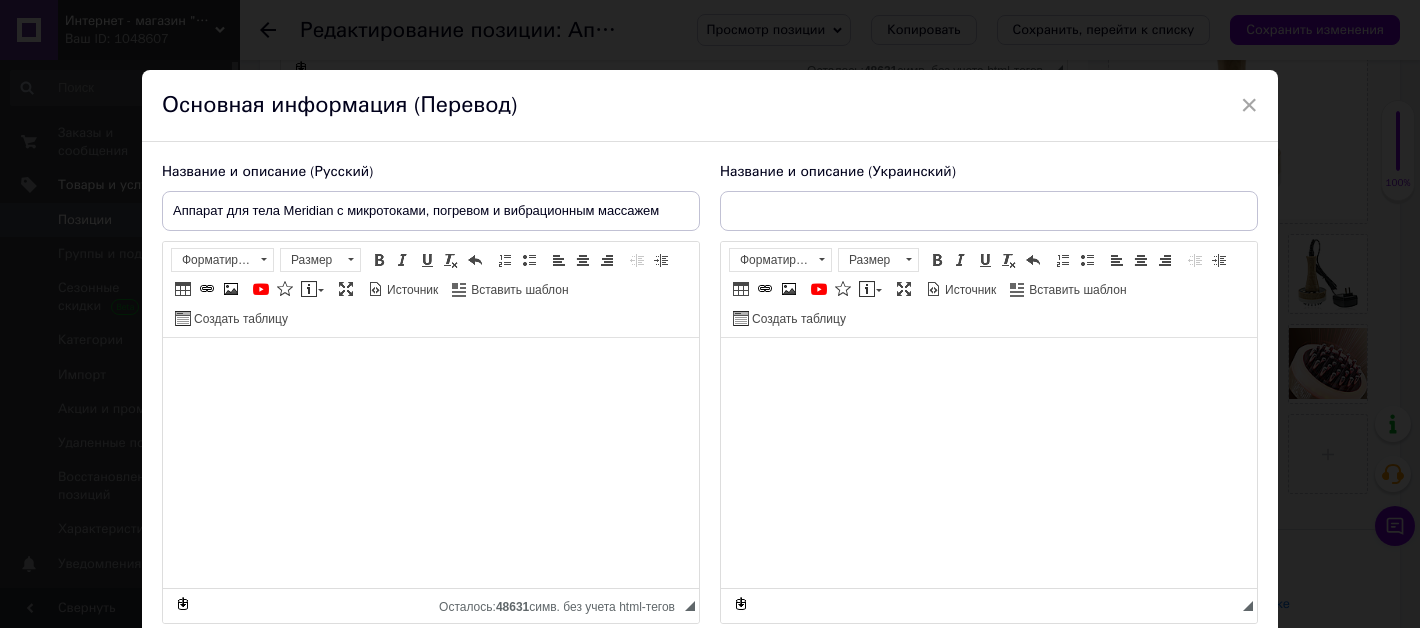 type on "Апарат для тіла Meridian з мікрострумами, підігрівом та вібраційним масажем" 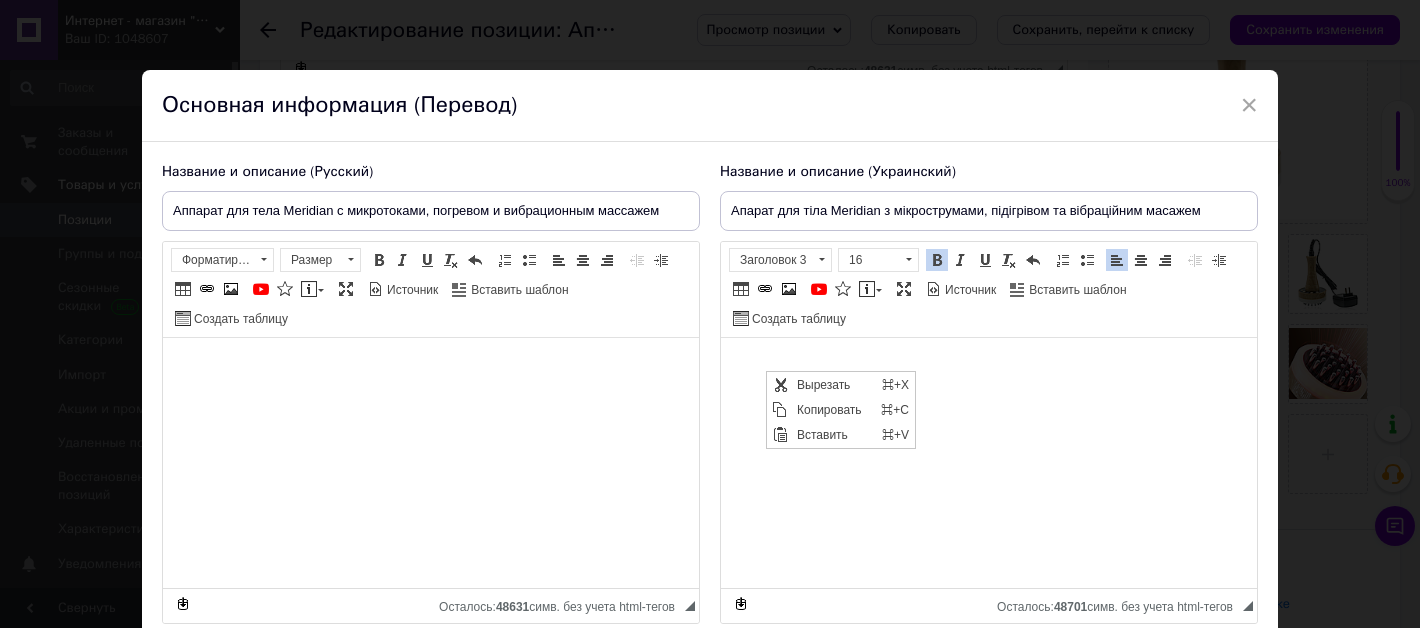 scroll, scrollTop: 0, scrollLeft: 0, axis: both 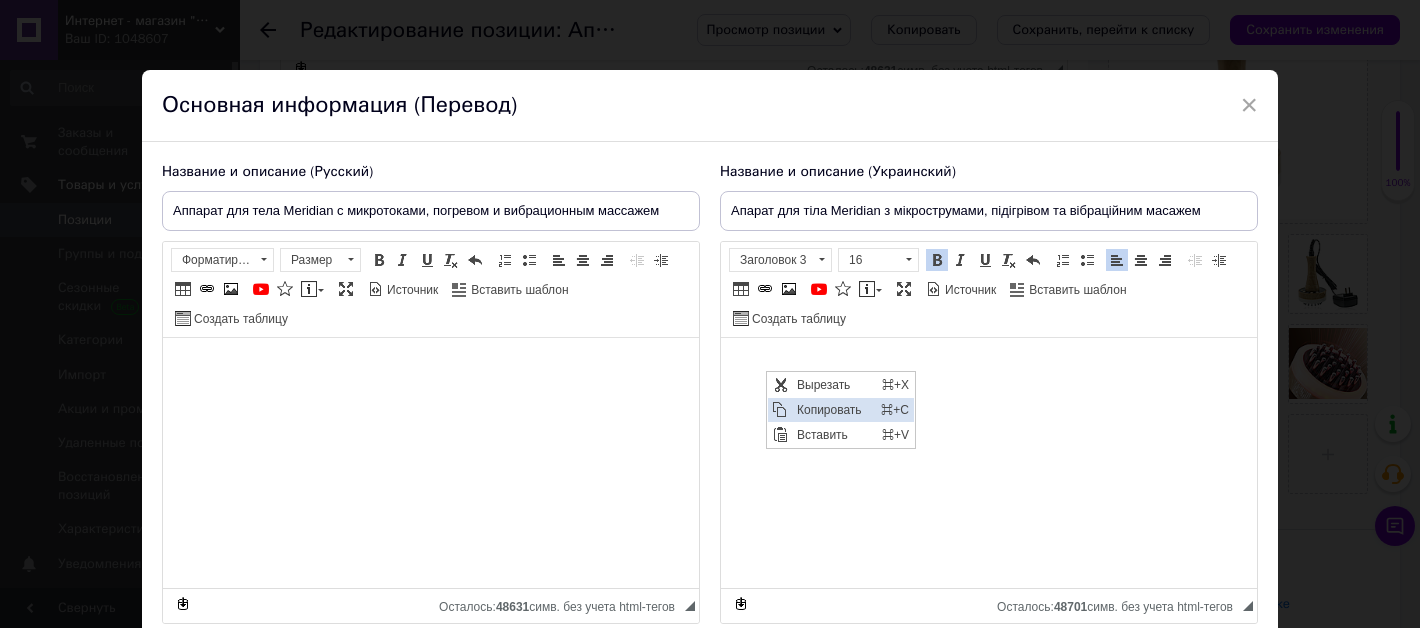 click on "Копировать" at bounding box center [833, 409] 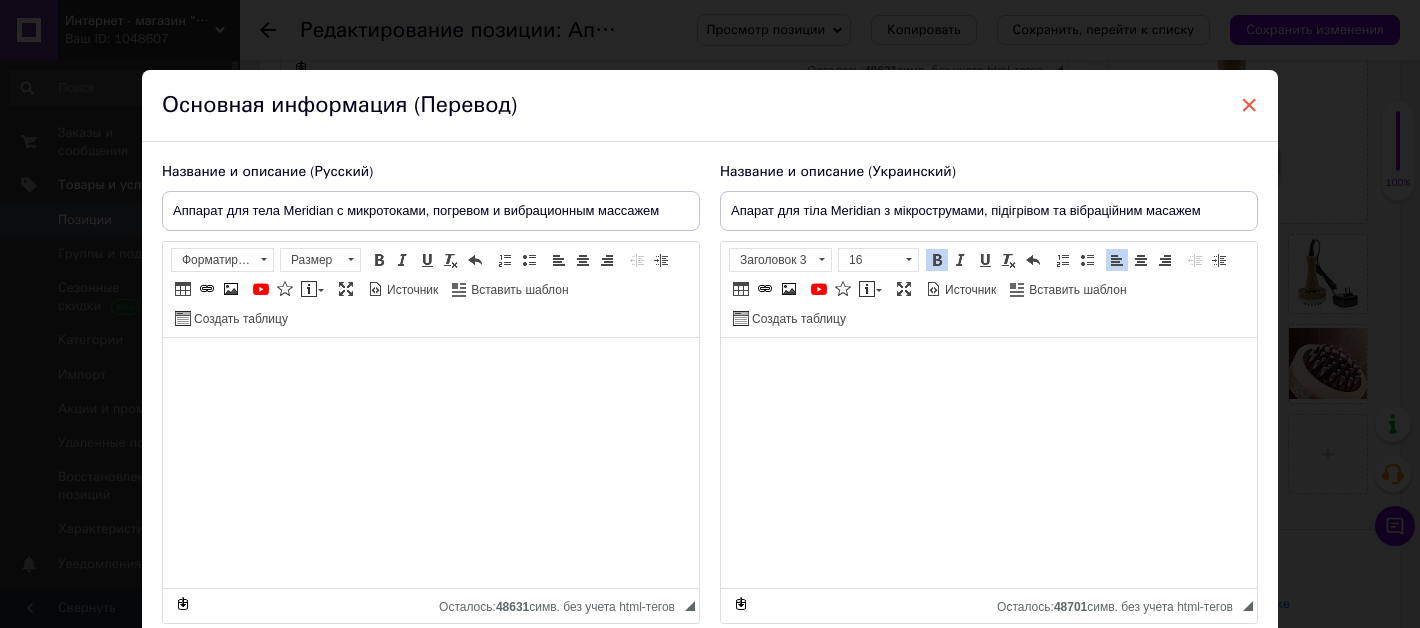 click on "×" at bounding box center (1249, 105) 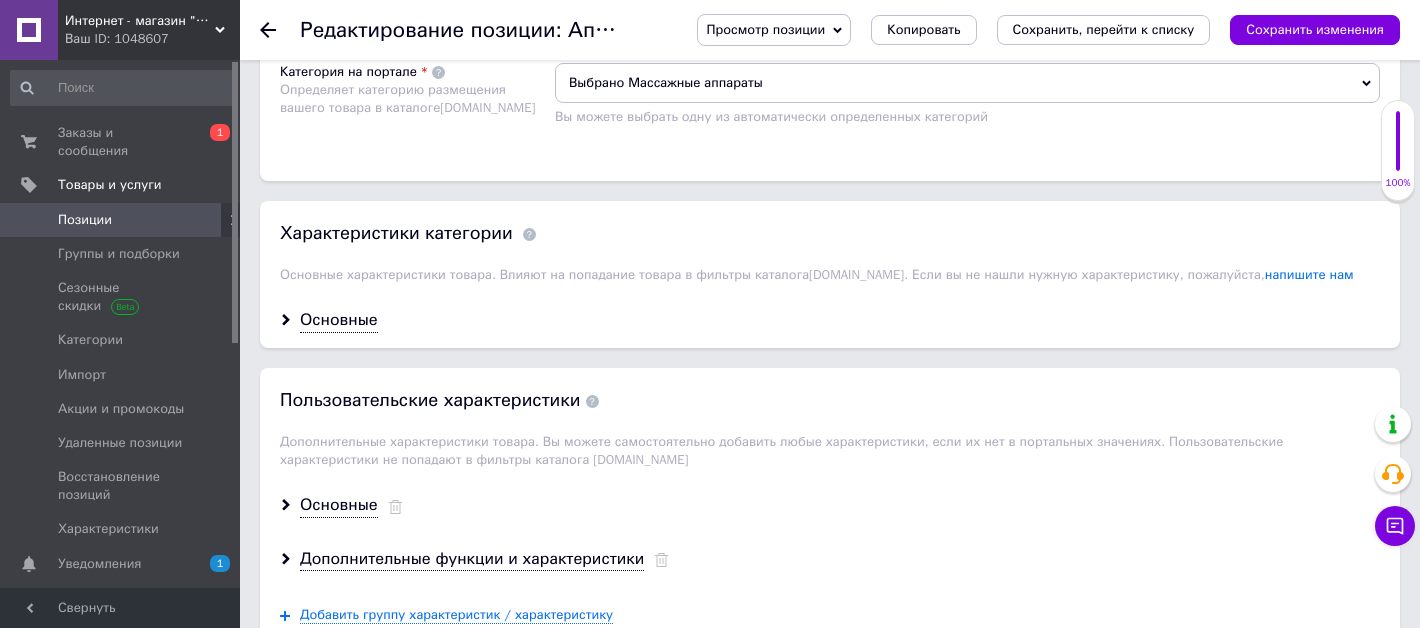 scroll, scrollTop: 1822, scrollLeft: 0, axis: vertical 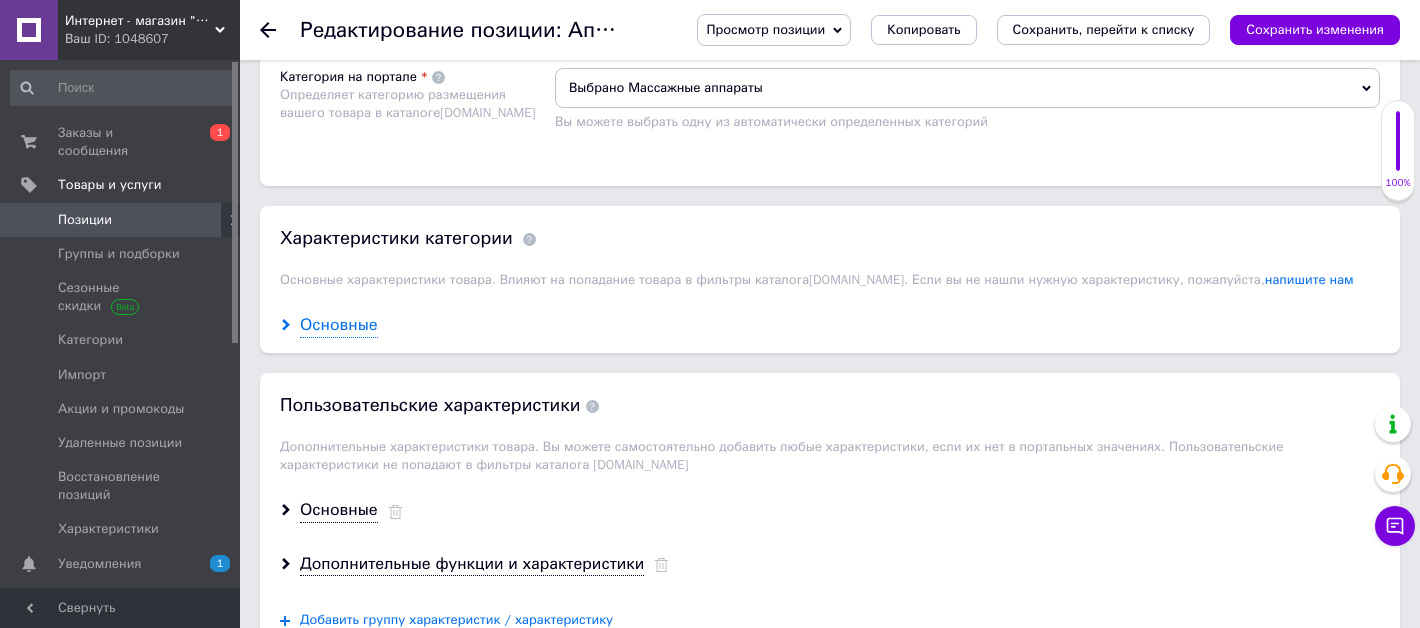 click on "Основные" at bounding box center (339, 325) 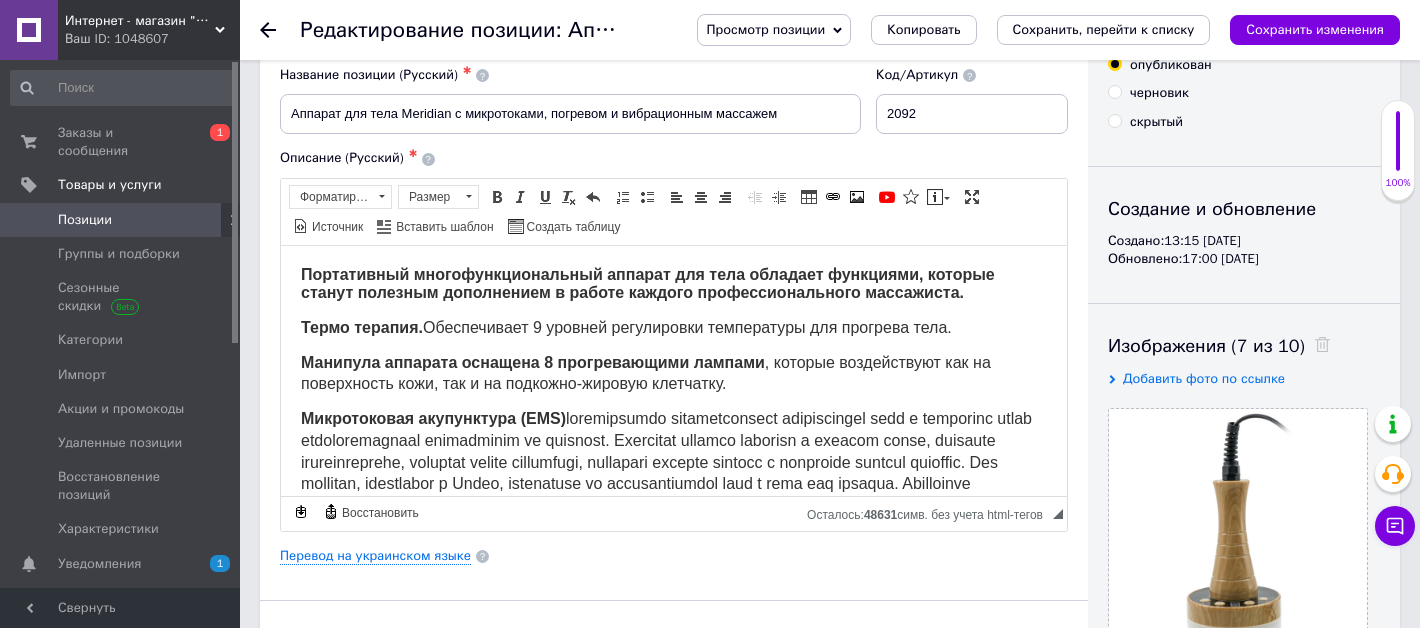 scroll, scrollTop: 0, scrollLeft: 0, axis: both 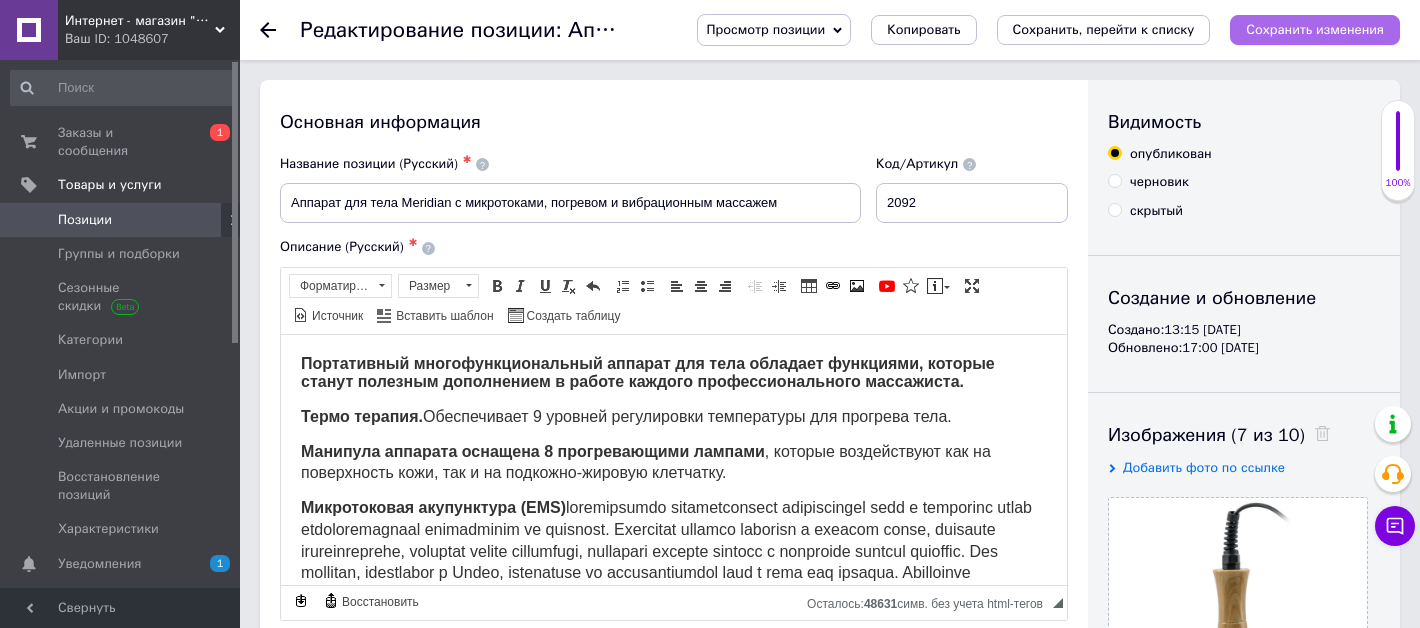 click on "Сохранить изменения" at bounding box center (1315, 29) 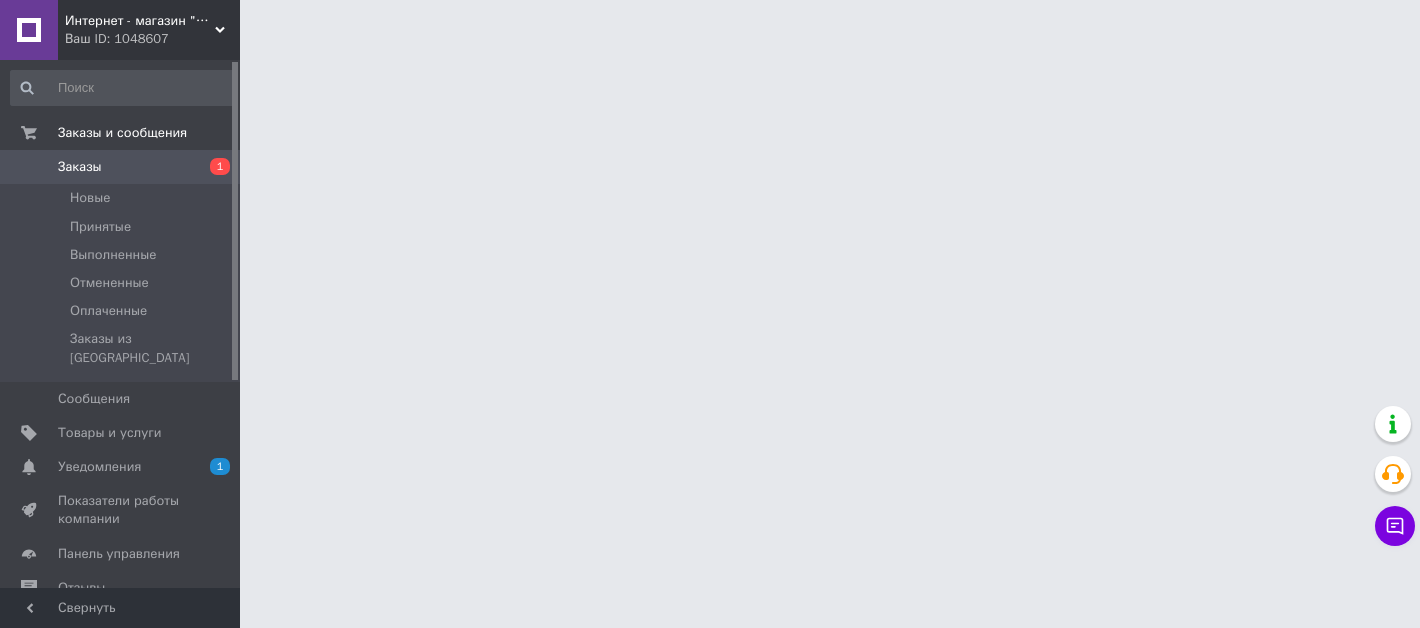 scroll, scrollTop: 0, scrollLeft: 0, axis: both 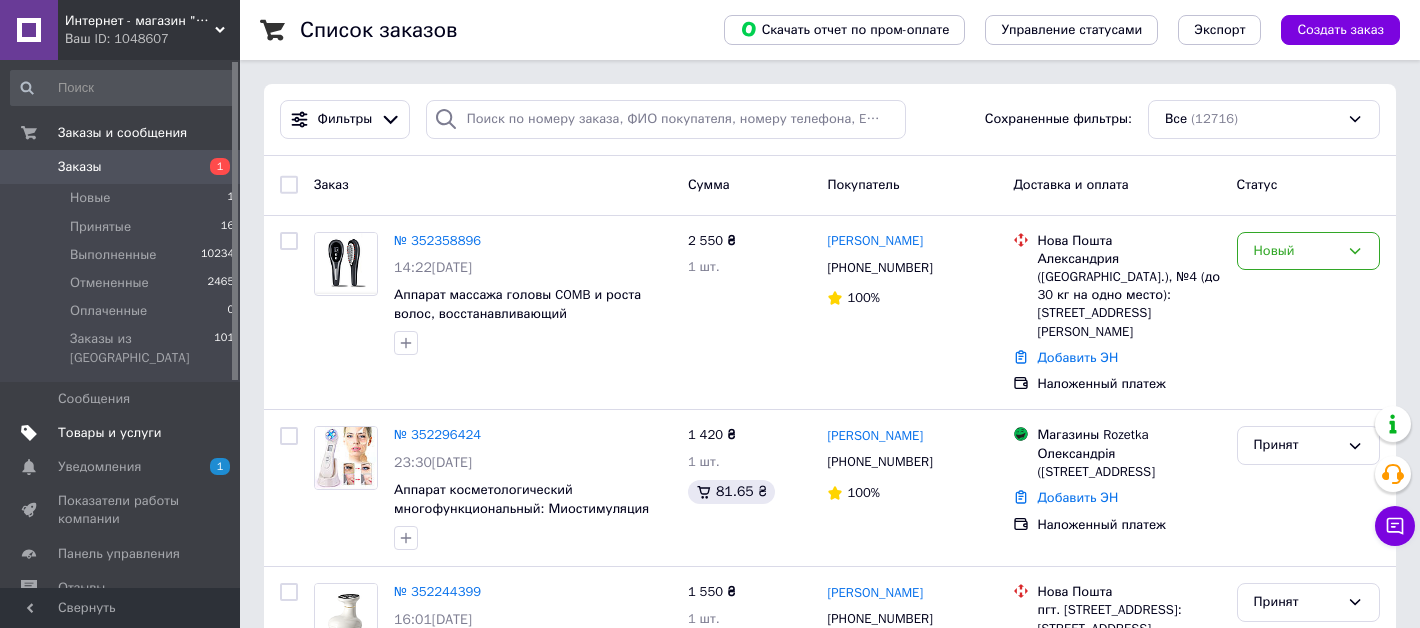click on "Товары и услуги" at bounding box center [110, 433] 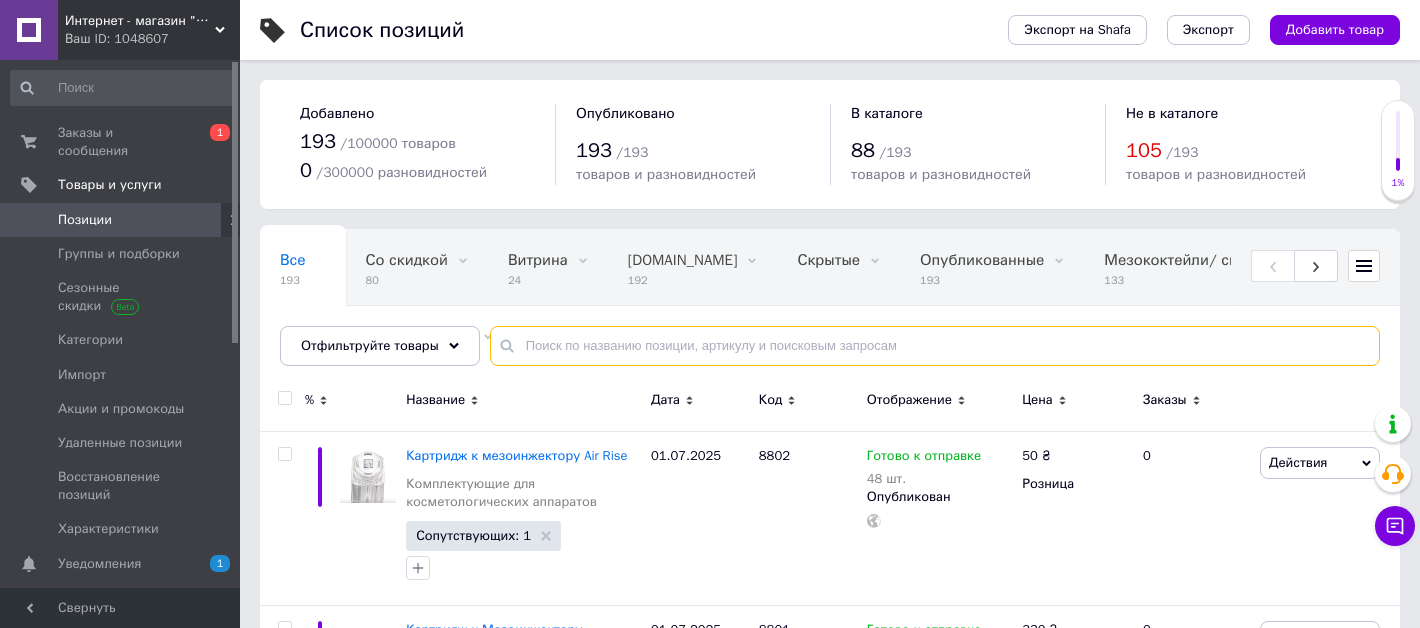 click at bounding box center [935, 346] 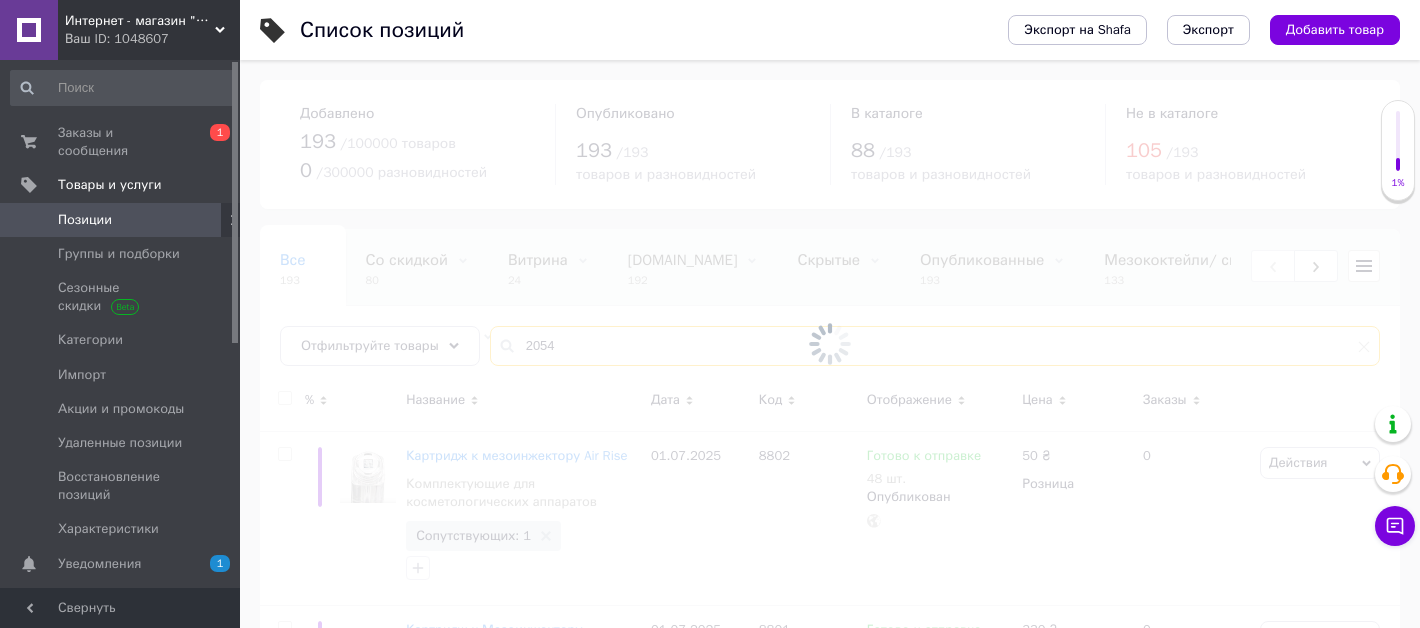 type on "2054" 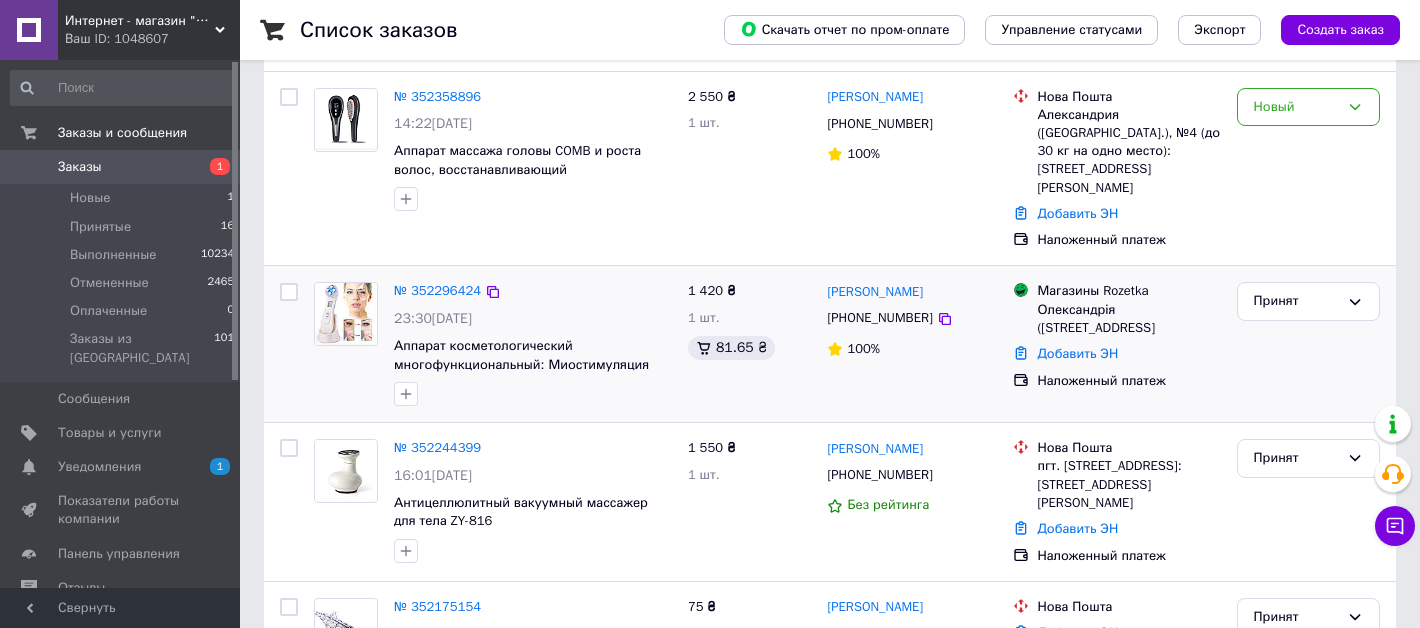 scroll, scrollTop: 146, scrollLeft: 0, axis: vertical 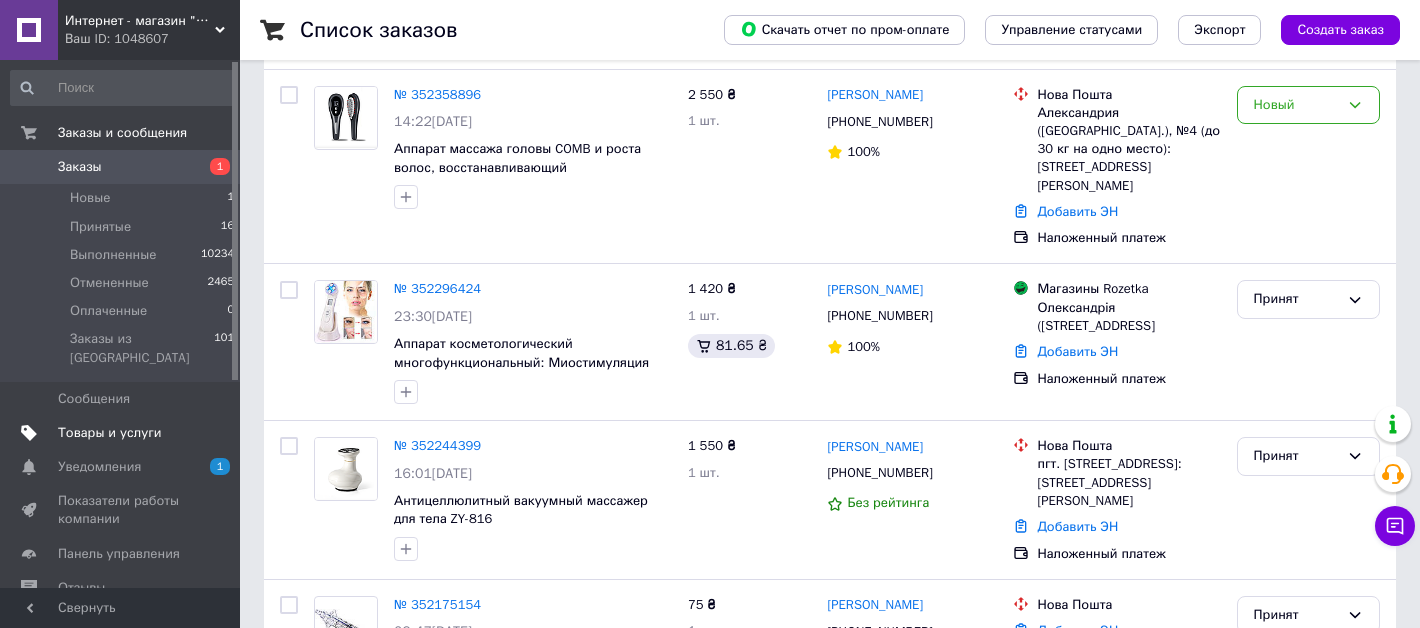 click on "Товары и услуги" at bounding box center [110, 433] 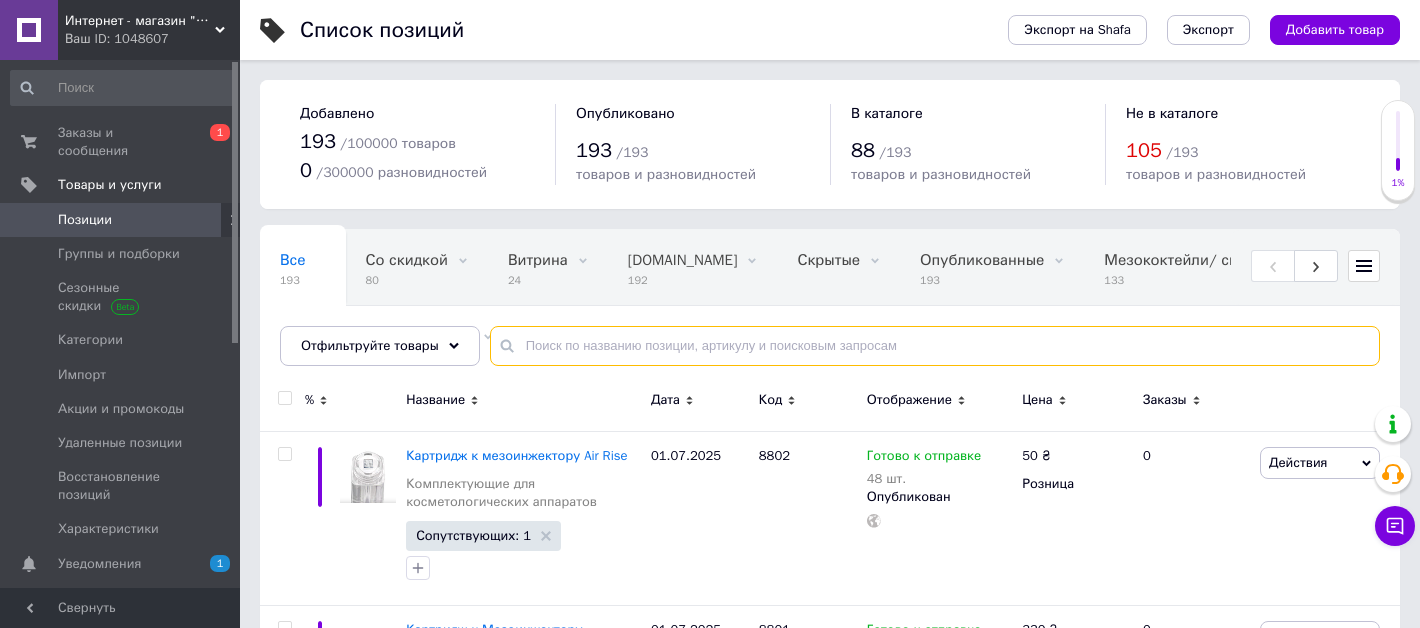 click at bounding box center [935, 346] 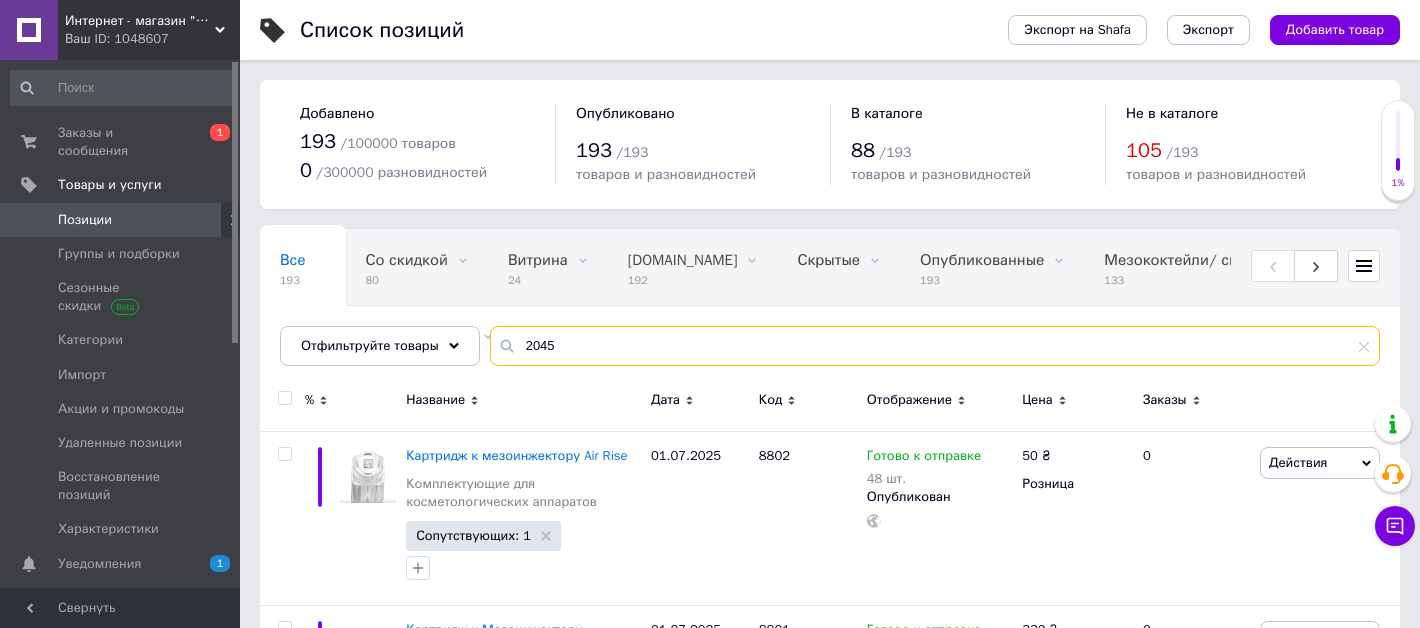 type on "2045" 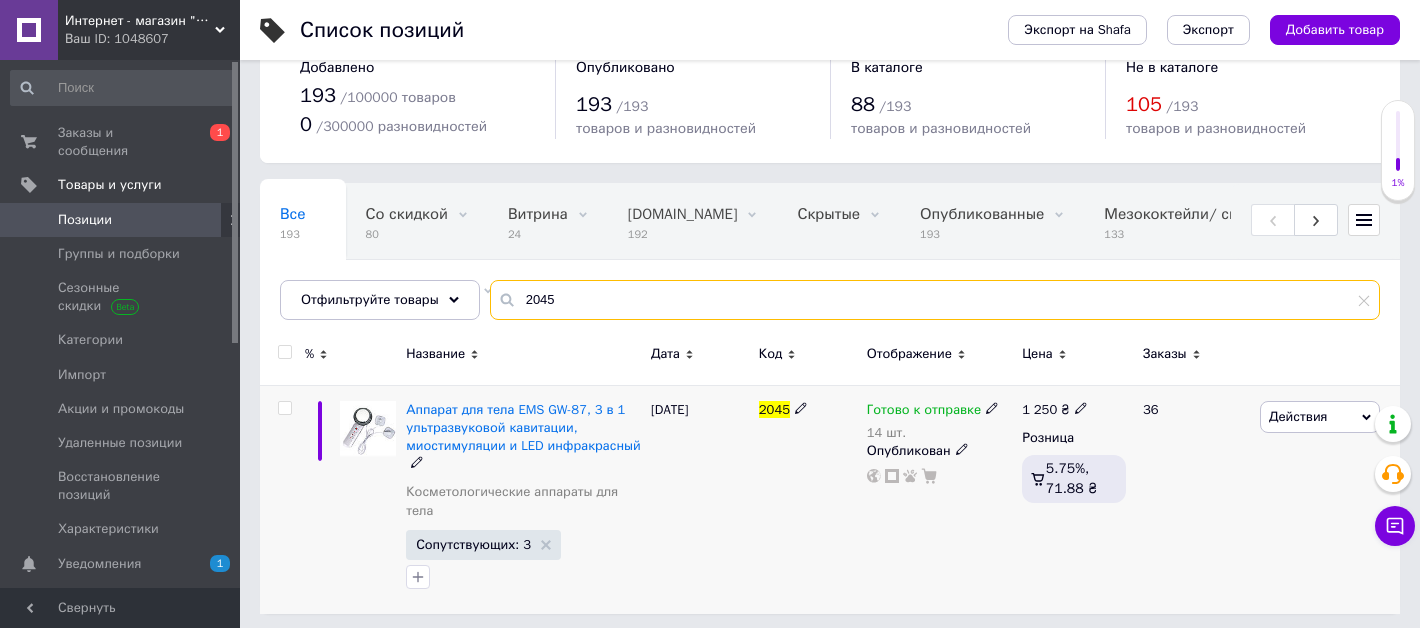 scroll, scrollTop: 50, scrollLeft: 0, axis: vertical 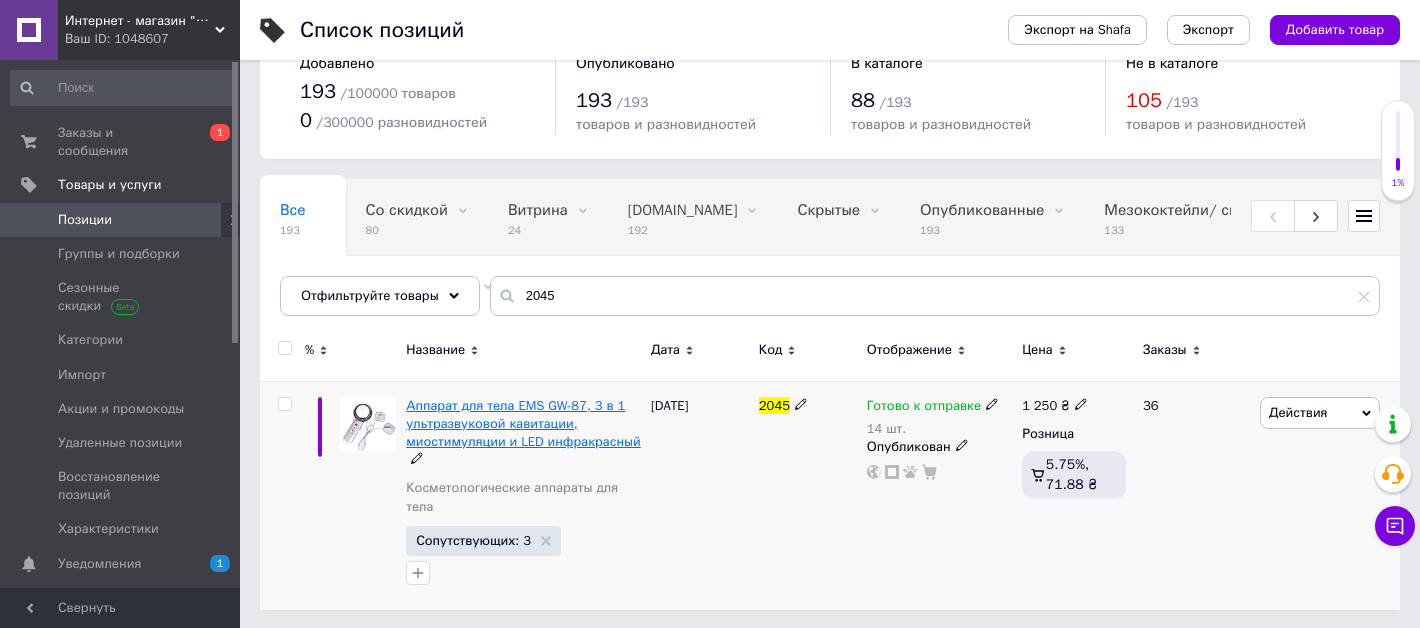 click on "Аппарат для тела EMS GW-87, 3 в 1 ультразвуковой кавитации, миостимуляции и  LED инфракрасный" at bounding box center [523, 423] 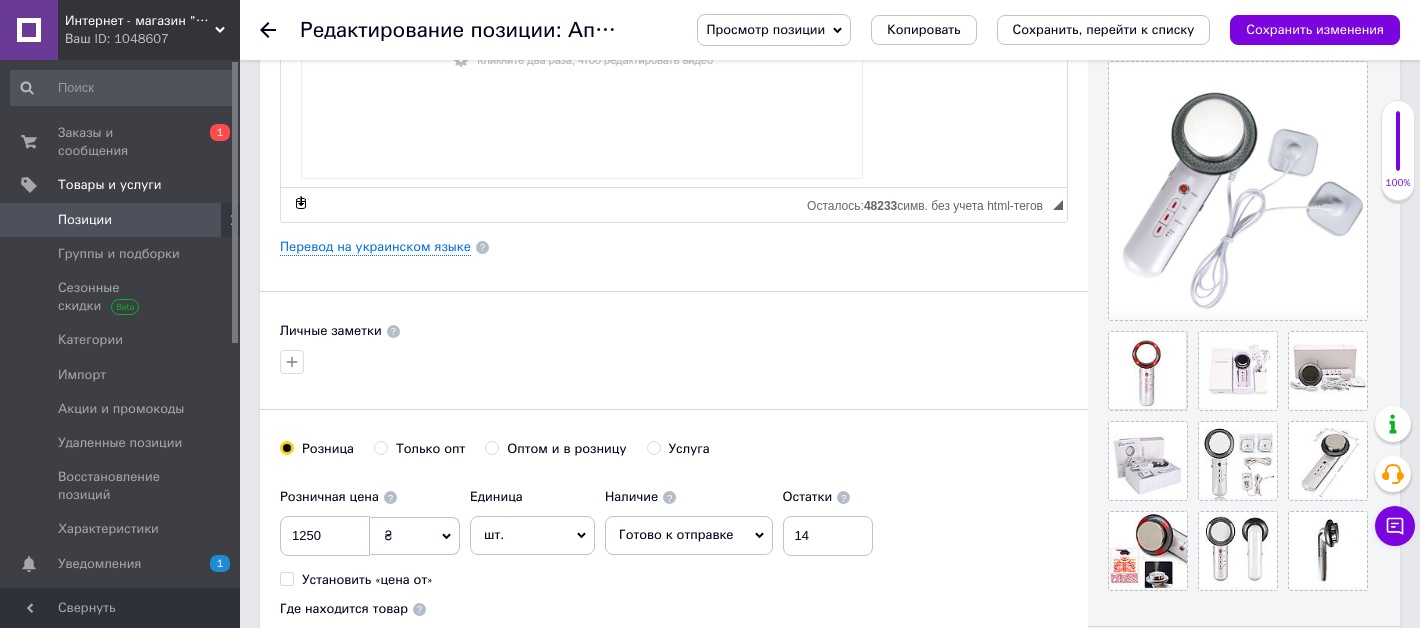 scroll, scrollTop: 414, scrollLeft: 0, axis: vertical 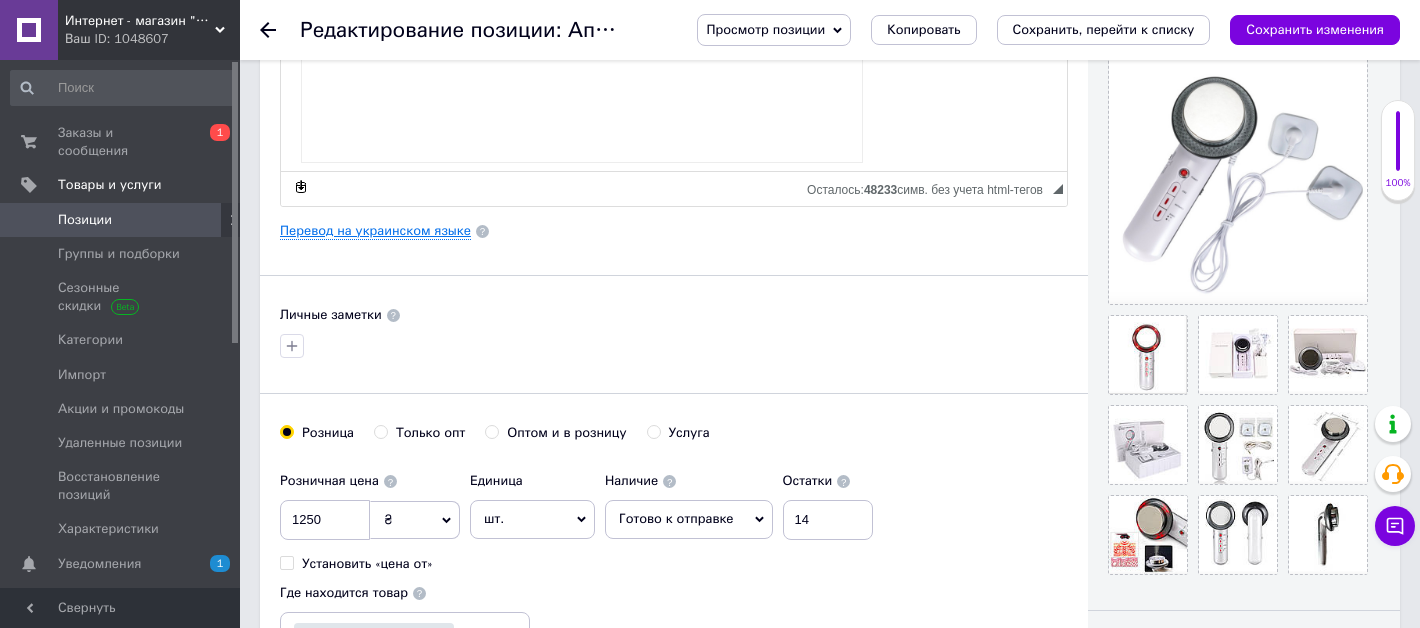 click on "Перевод на украинском языке" at bounding box center (375, 231) 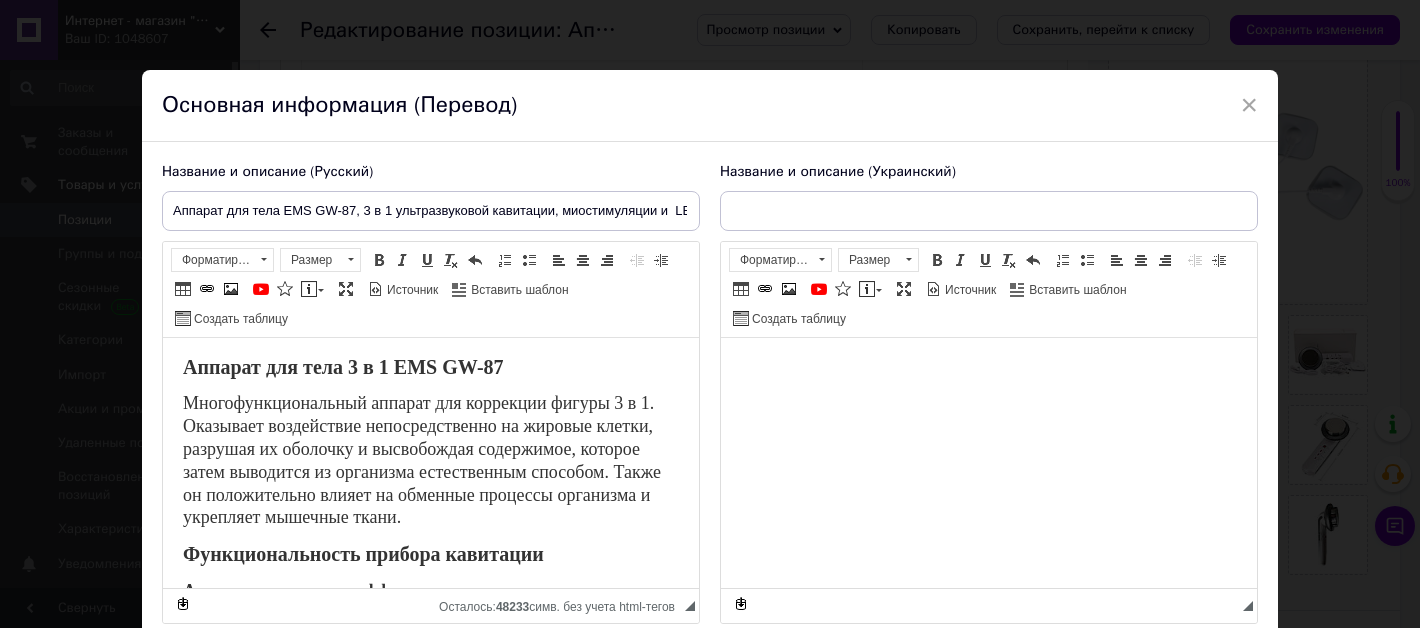 scroll, scrollTop: 0, scrollLeft: 0, axis: both 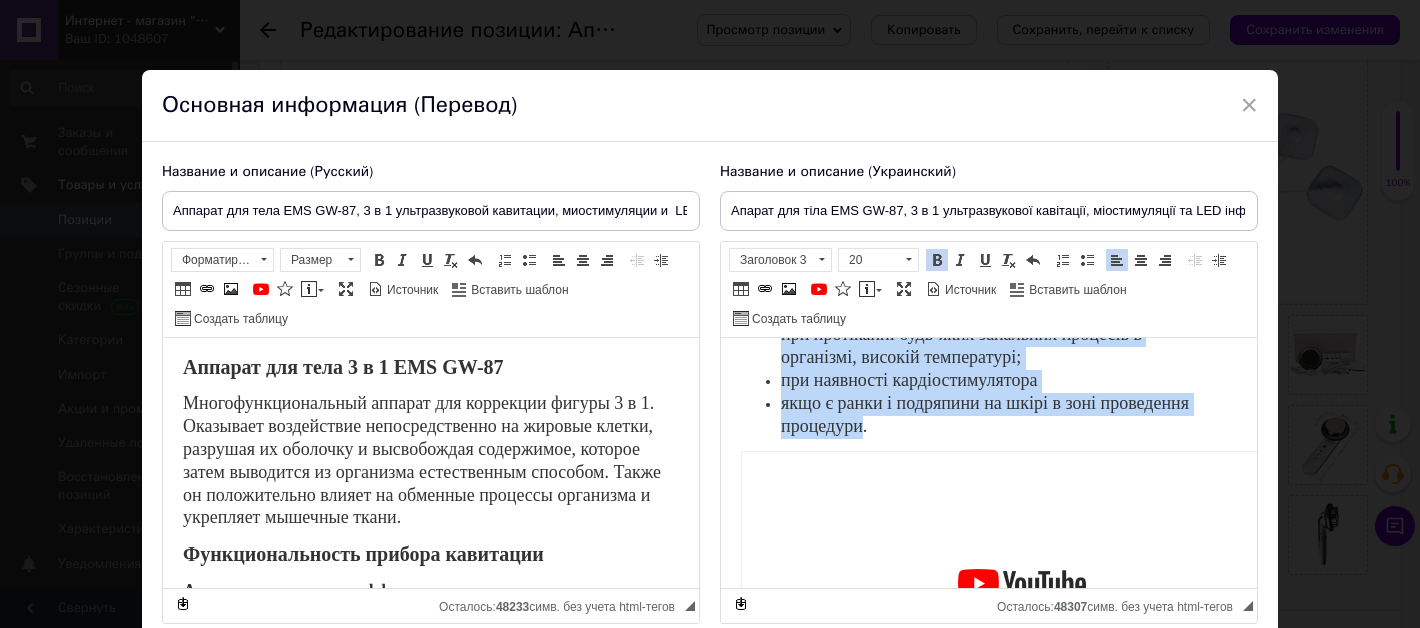 drag, startPoint x: 740, startPoint y: 365, endPoint x: 862, endPoint y: 435, distance: 140.65561 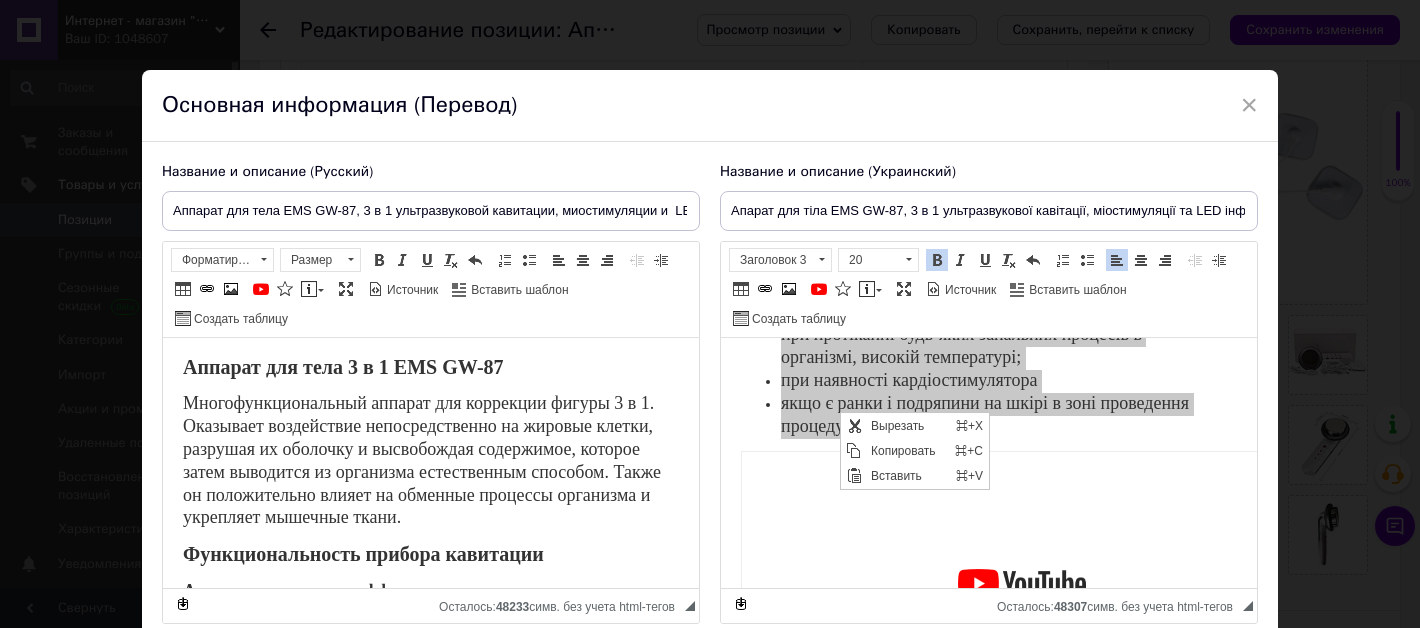 scroll, scrollTop: 0, scrollLeft: 0, axis: both 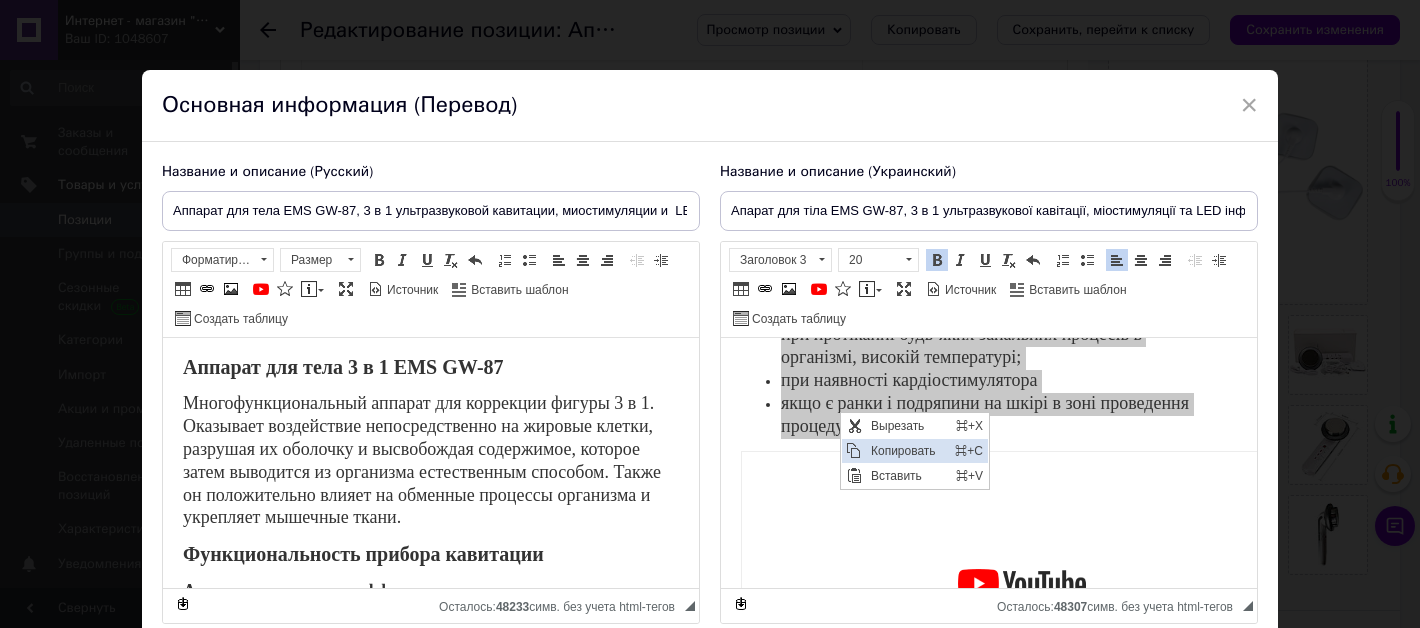 click on "Копировать" at bounding box center (907, 450) 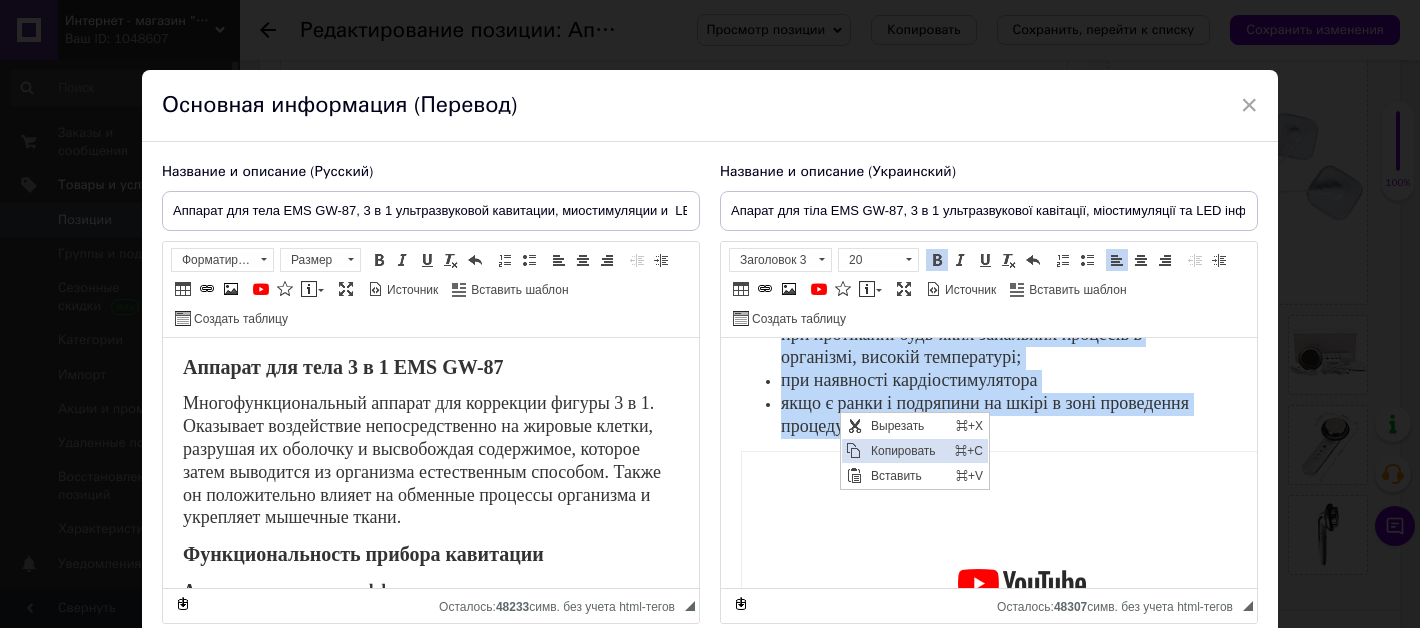 copy on "Пристрій для тіла 3 в 1 EMS GW-87 Багатофункціональний апарат для корекції фігури 3 в 1 впливає безпосередньо на жирові клітини, руйнуючи їх оболонку і вивільняючи вміст, який потім виводиться з організму природним способом. Також він позитивно впливає на обмінні процеси організму і зміцнює м'язові тканини. Функціональність приладу кавітації Апарат показує ефективність за кількома напрямками завдяки трьом функціям: Електростимуляція м'язів низькочастотним струмом (EMS).  Під час проведення процедури м'язи примусово скорочуються і розслабляються, що імітує процес заняття спортом. Таким чином тканини підтримуються в тонусі та не стають в'ялими в результаті схуднення, що забезпечує гарні контури тіла. Ультразвукова кавітація.  Завдяки здатності безперешкодно проникати в ліпідні клітини, ультразвукові хвилі руйнують мембрани і вивільняють жировий вміст. Після цього жир виводиться через лімфатичну систему, а тіло стає гарним і підтягнутим. Інфрачервоне випромінювання.  Служить для прискорення метаболізму. Працю..." 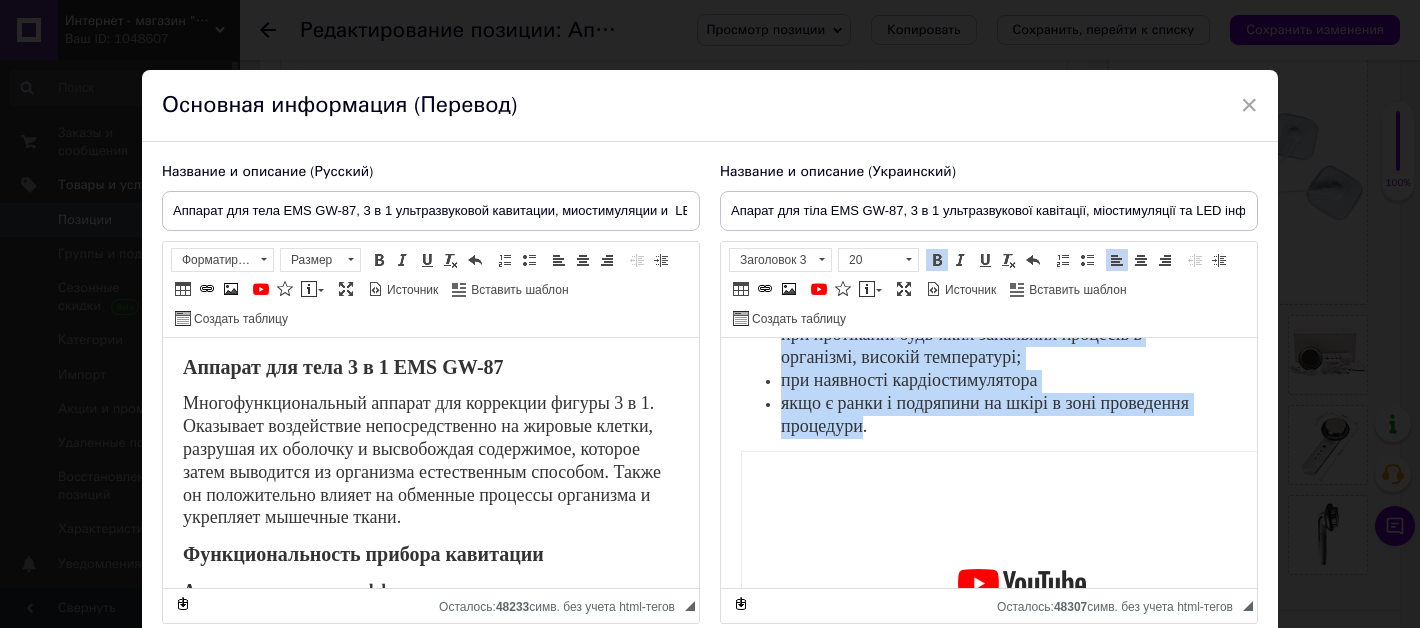 drag, startPoint x: 1008, startPoint y: 397, endPoint x: 1880, endPoint y: 516, distance: 880.0824 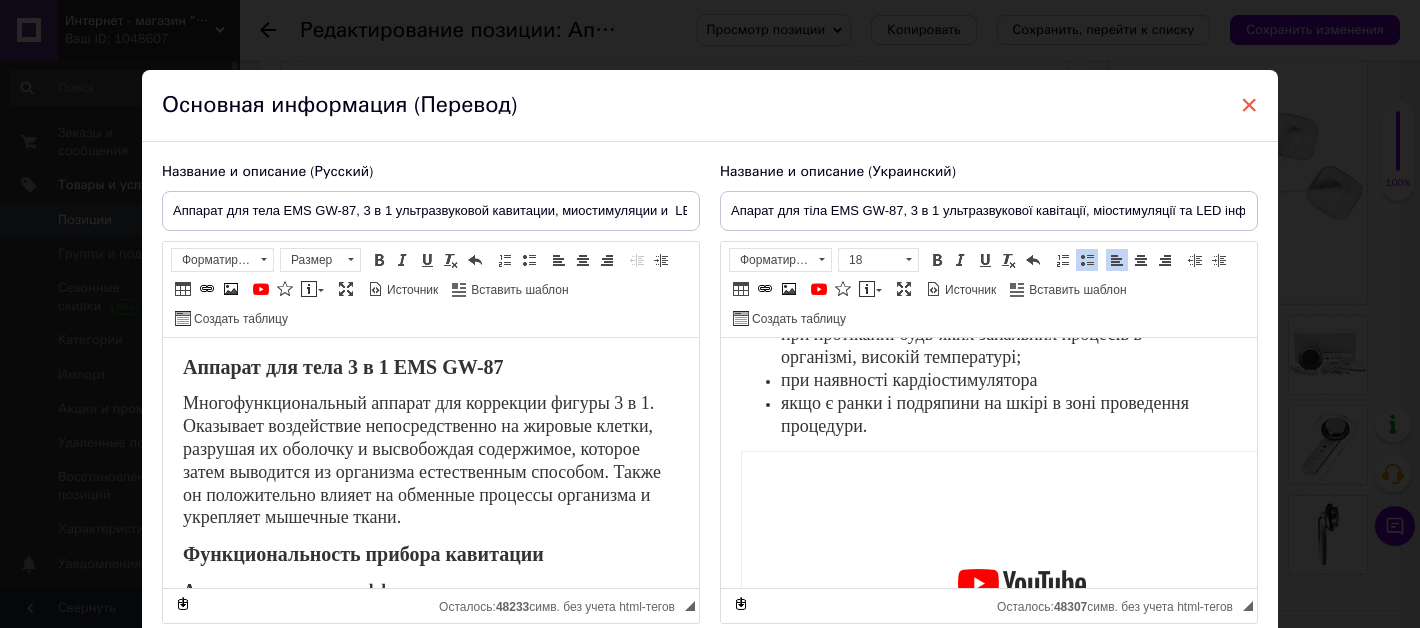click on "×" at bounding box center (1249, 105) 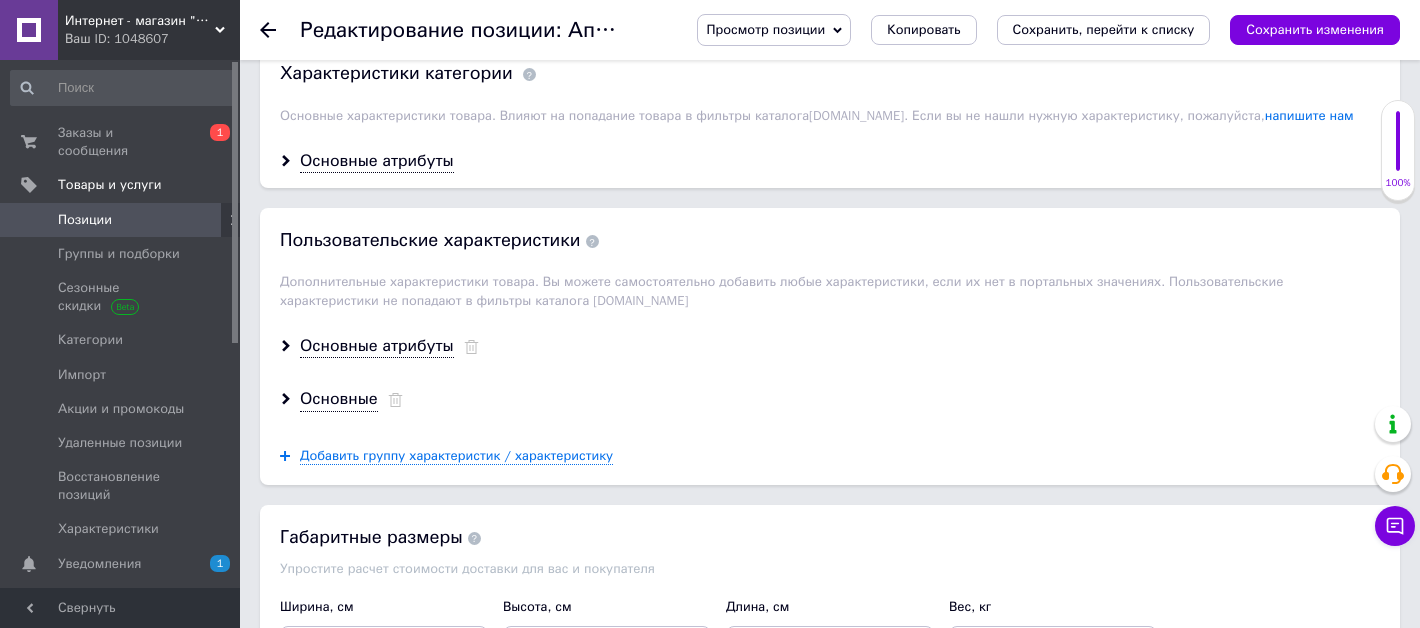 scroll, scrollTop: 1804, scrollLeft: 0, axis: vertical 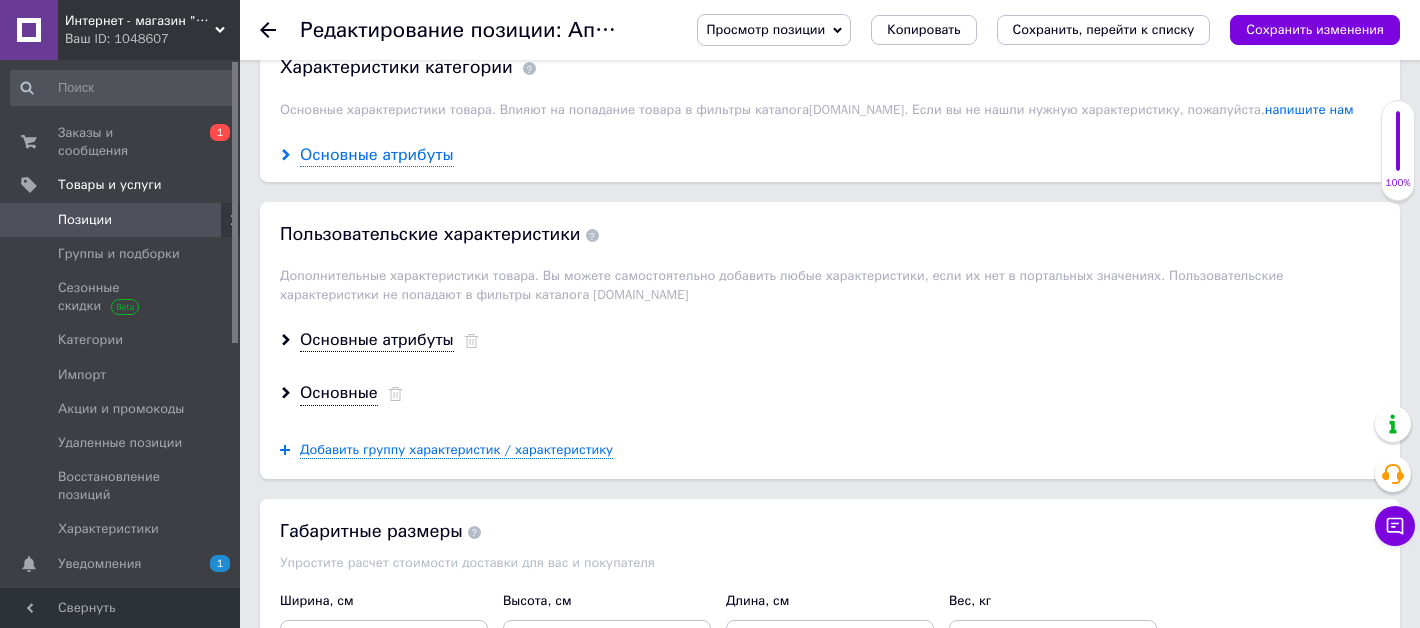 click on "Основные атрибуты" at bounding box center [377, 155] 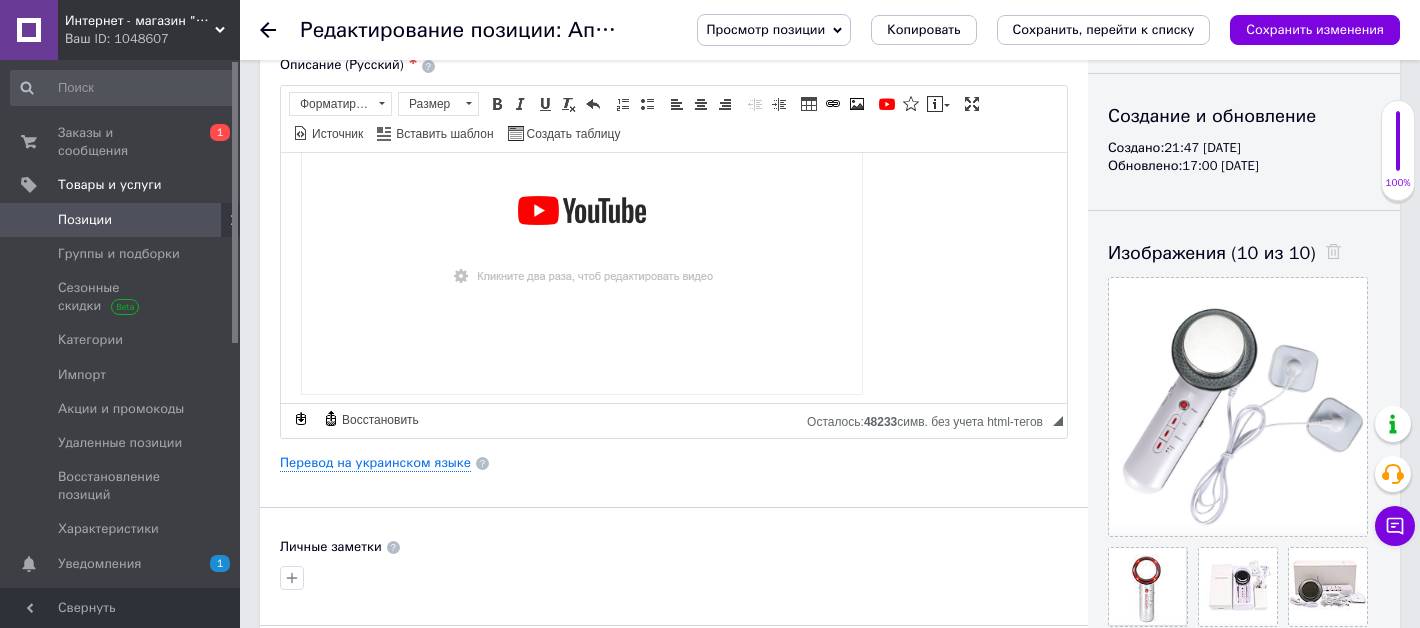 scroll, scrollTop: 0, scrollLeft: 0, axis: both 